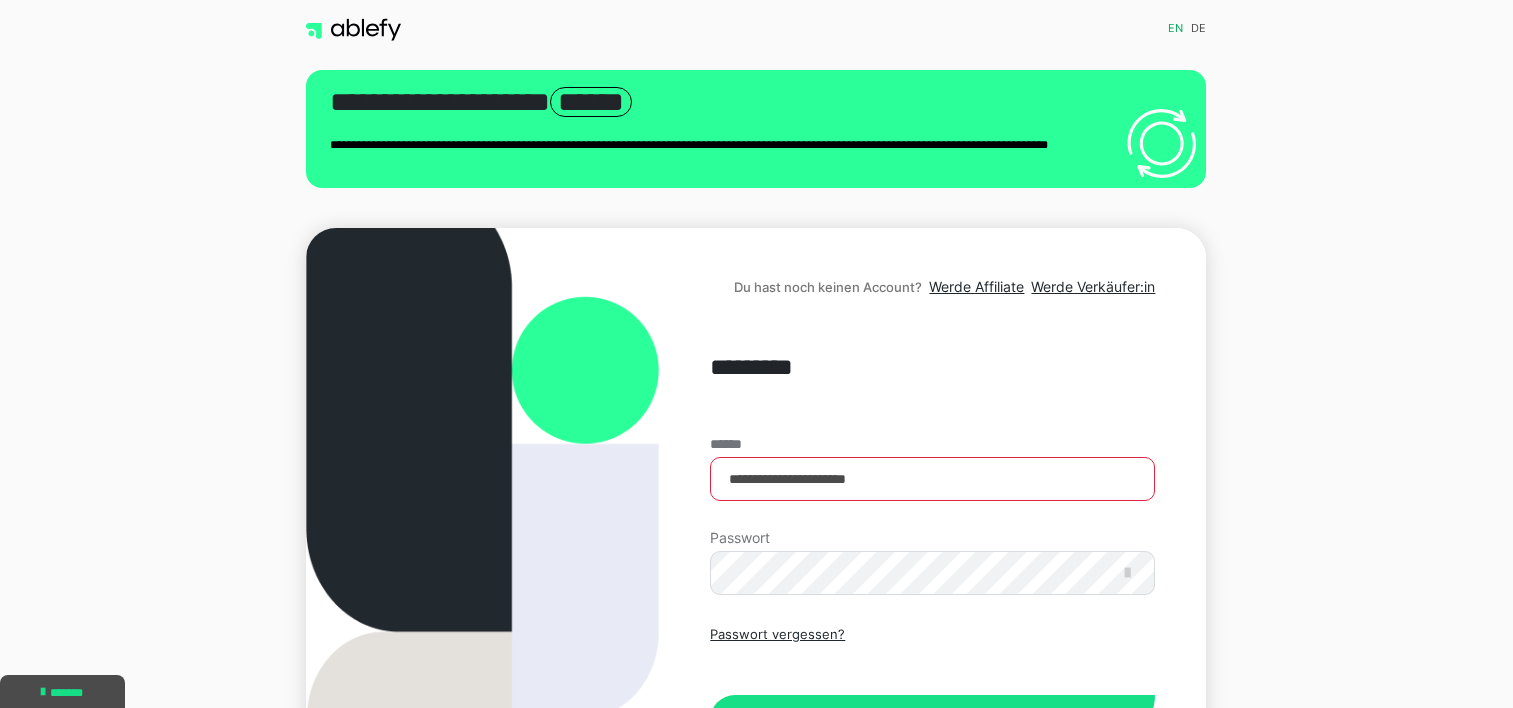 scroll, scrollTop: 209, scrollLeft: 0, axis: vertical 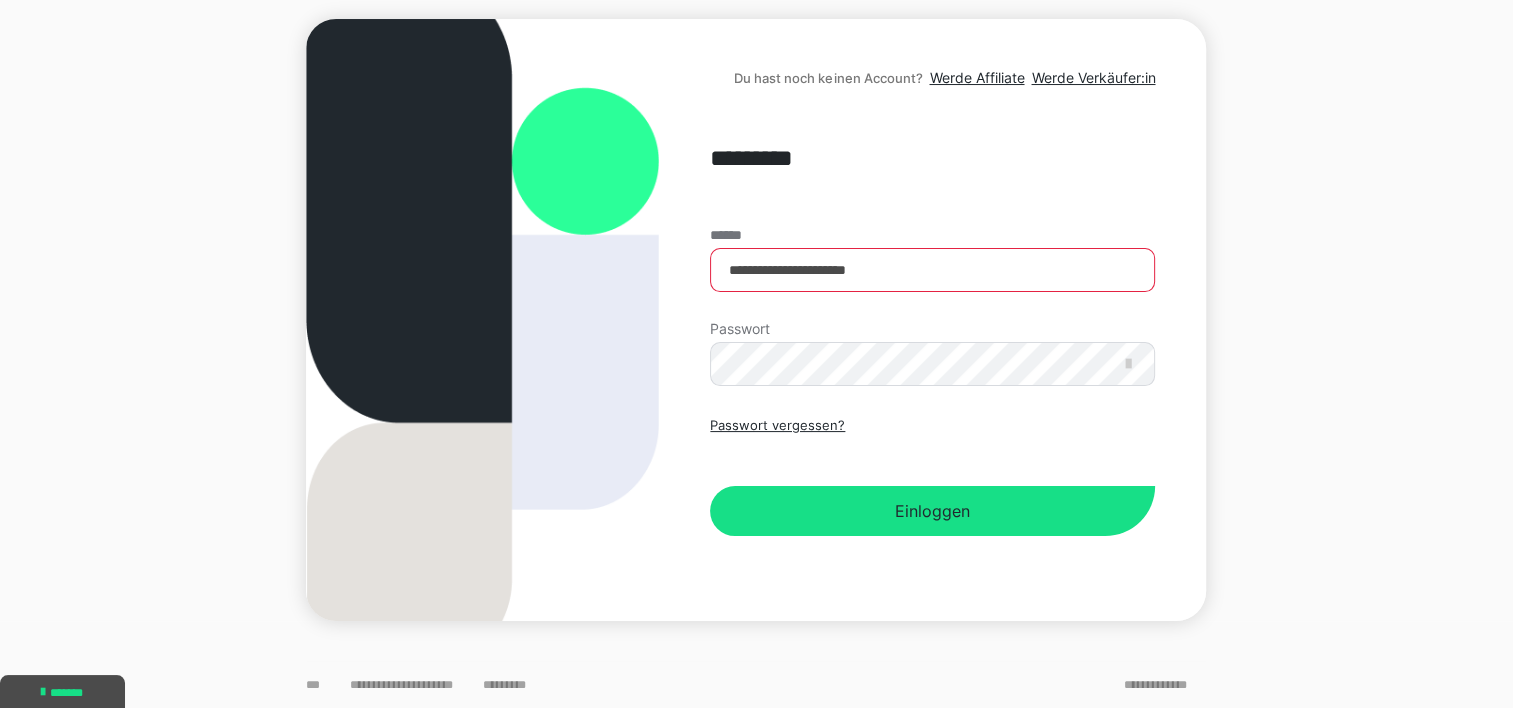 click on "**********" at bounding box center [756, 320] 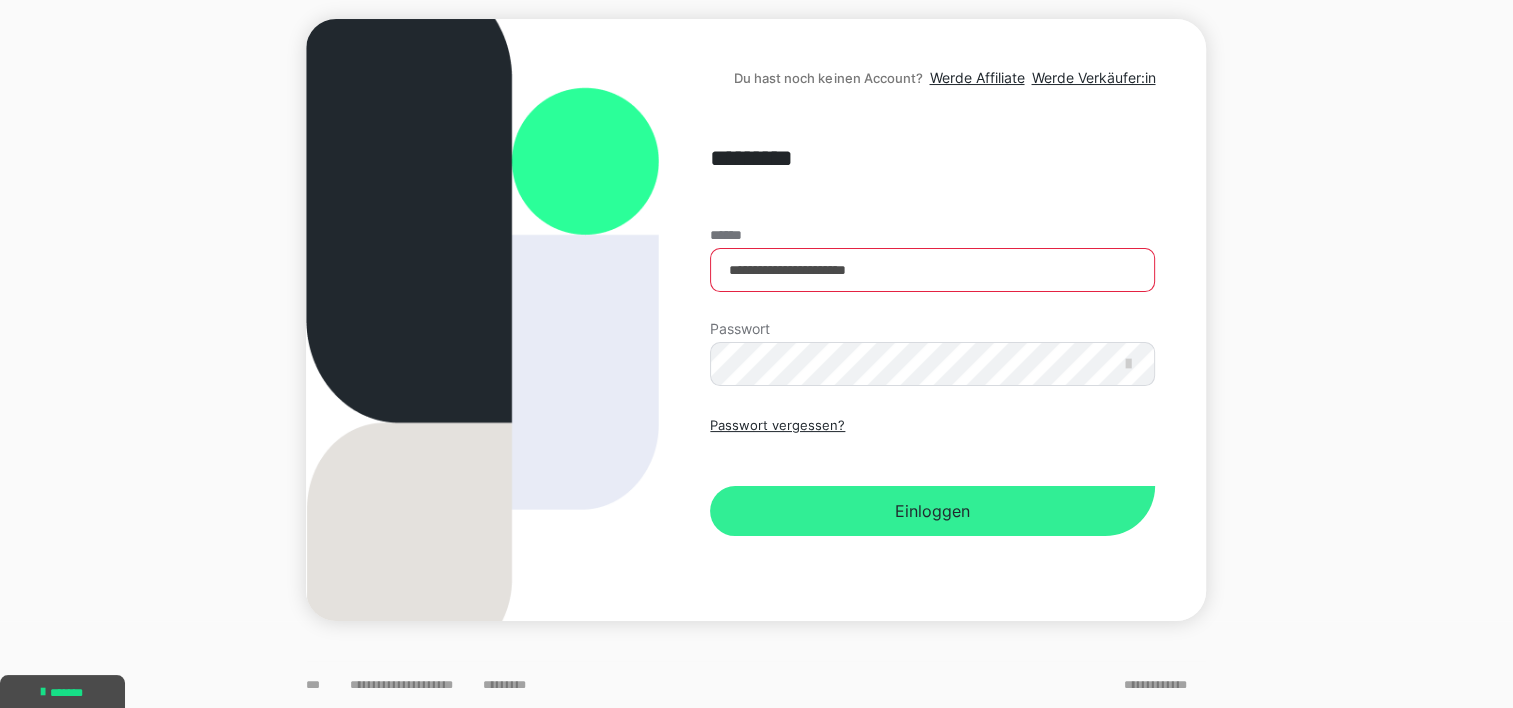 click on "Einloggen" at bounding box center (932, 511) 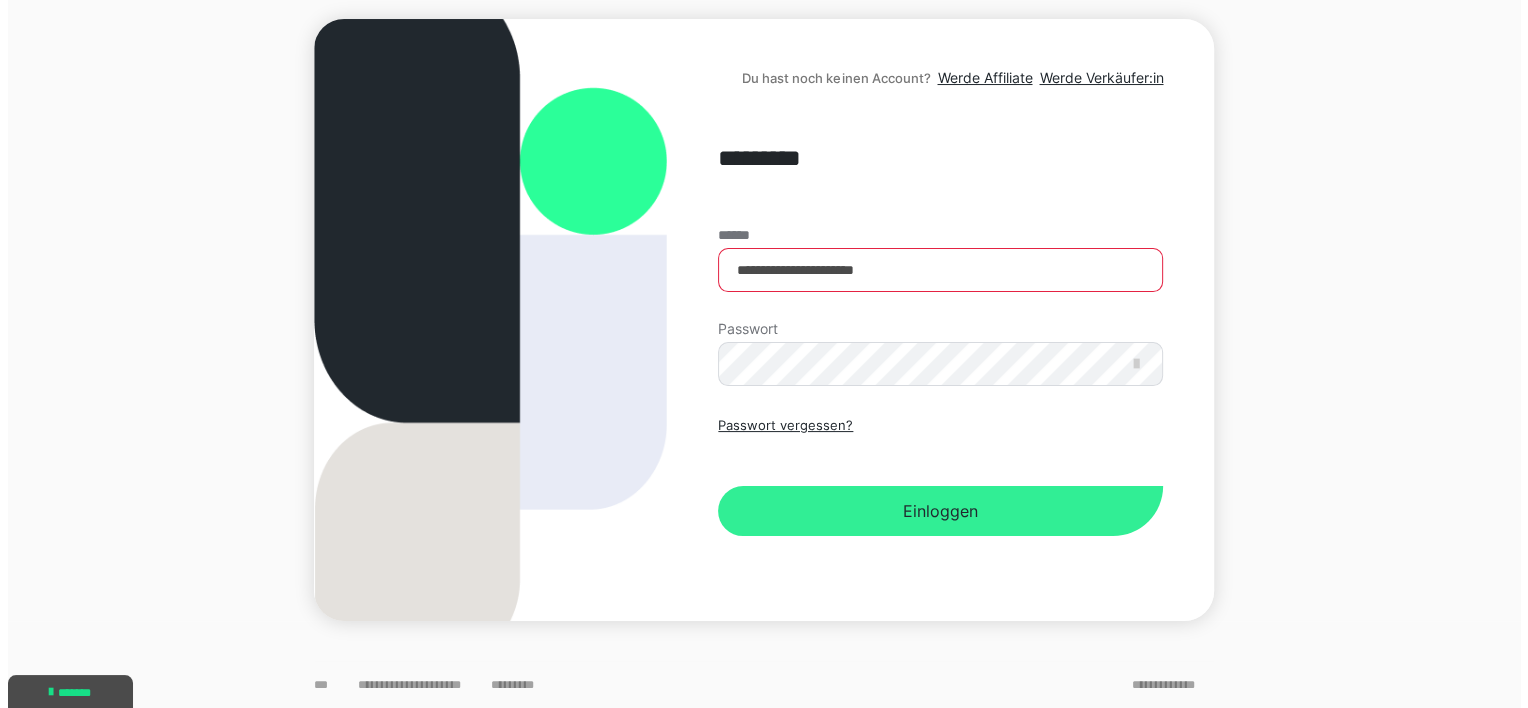 scroll, scrollTop: 0, scrollLeft: 0, axis: both 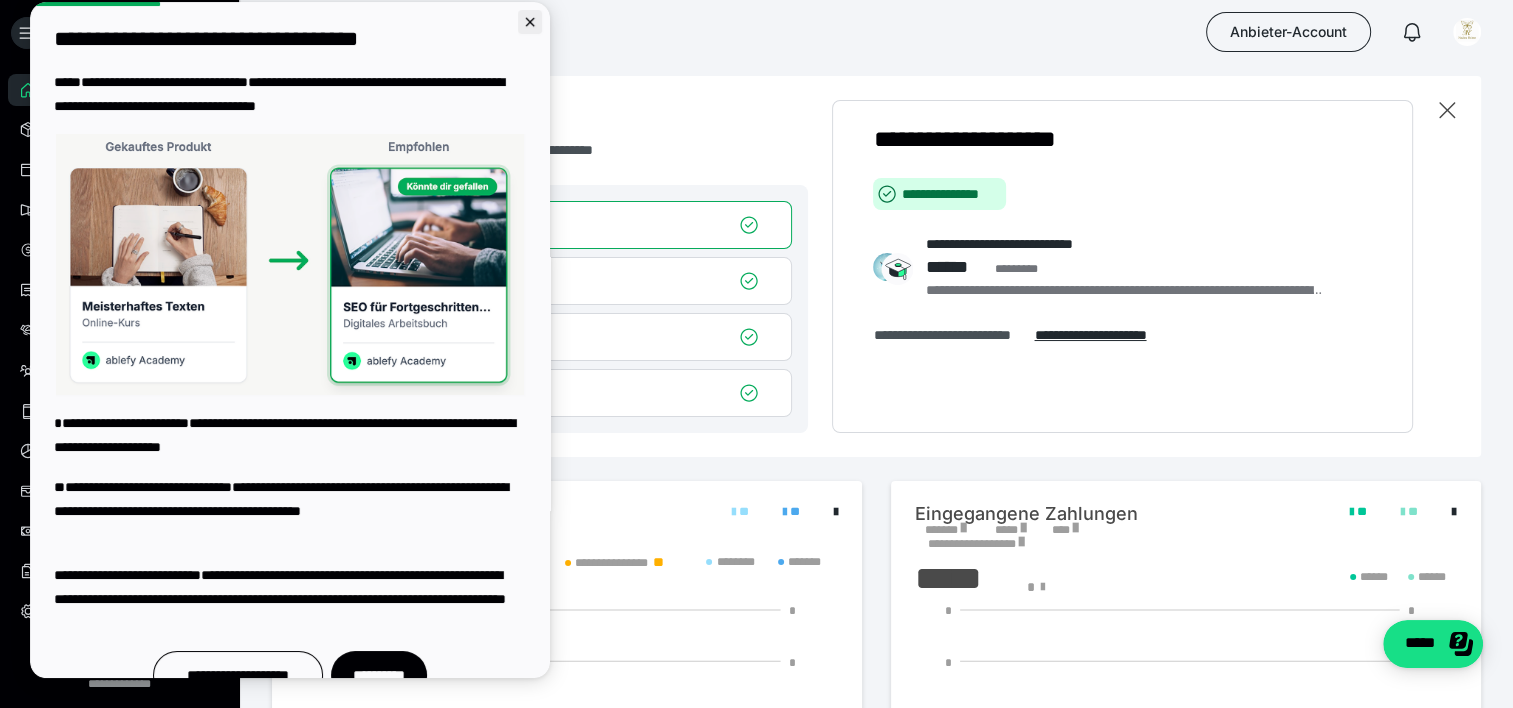 click at bounding box center (530, 22) 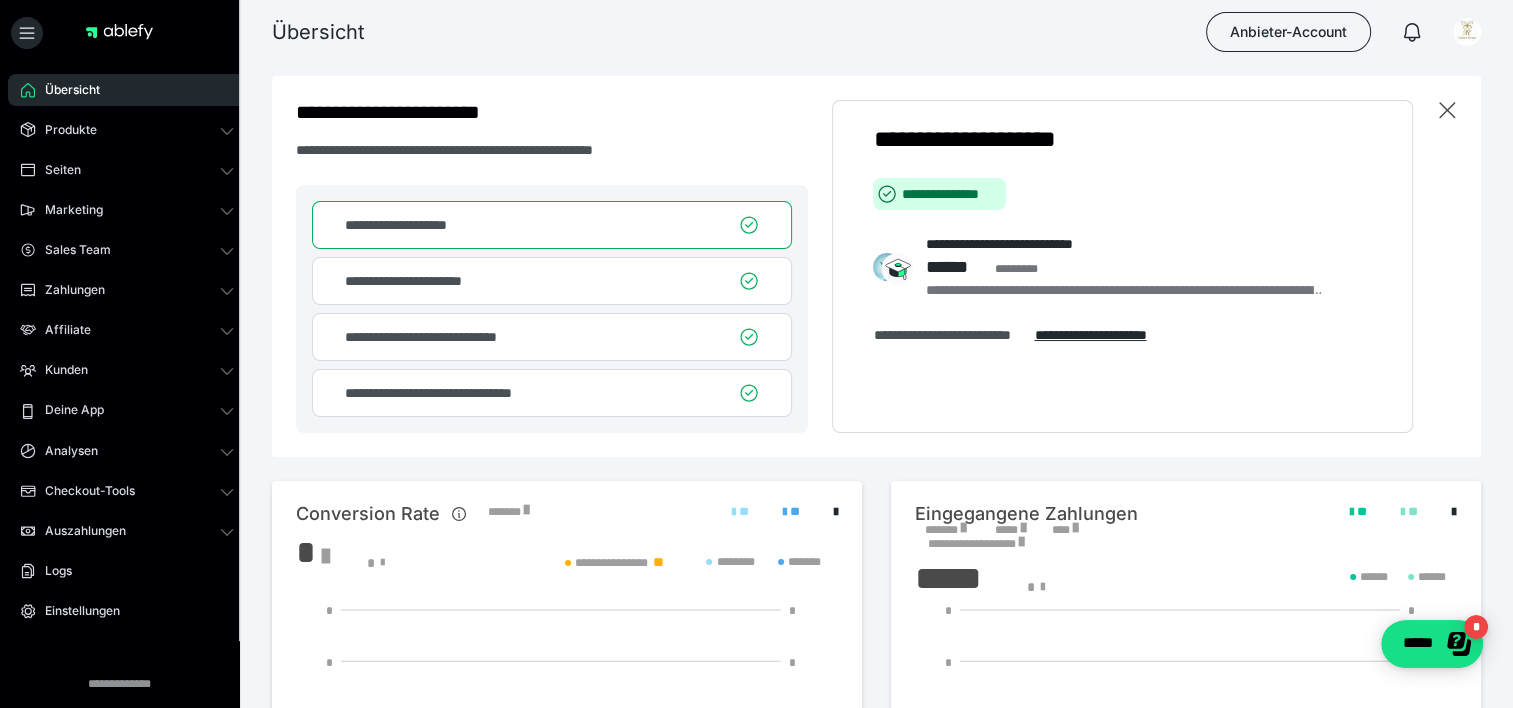 scroll, scrollTop: 0, scrollLeft: 0, axis: both 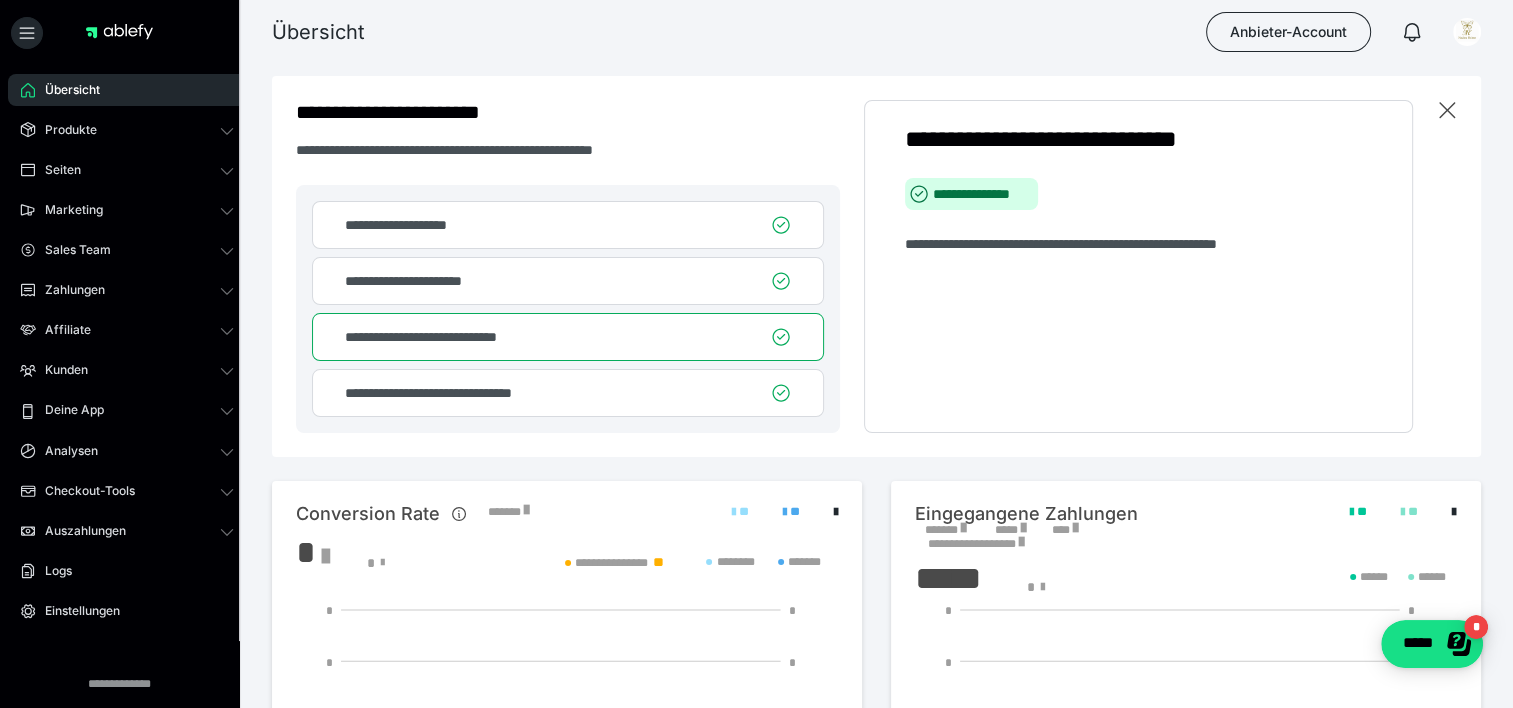 click on "**********" at bounding box center [568, 337] 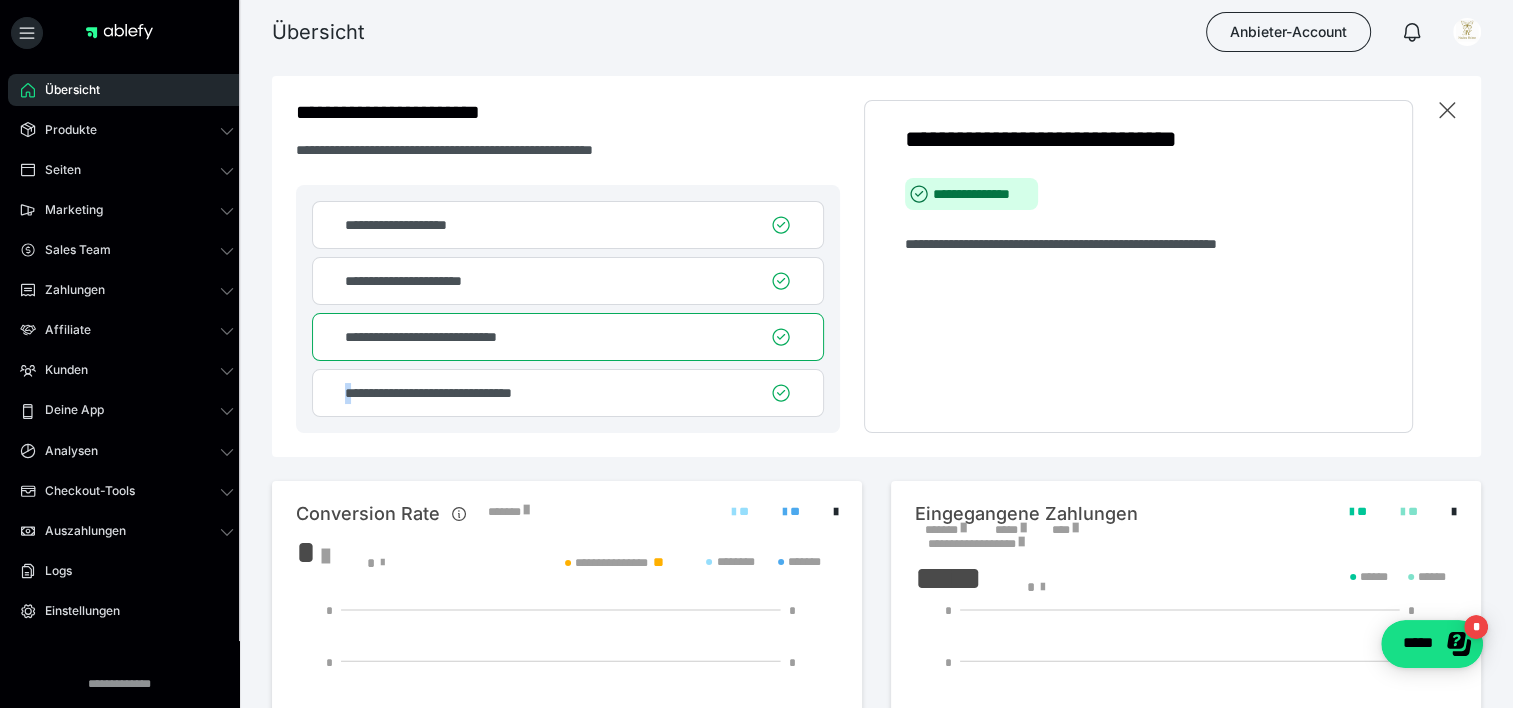 click on "**********" at bounding box center (568, 337) 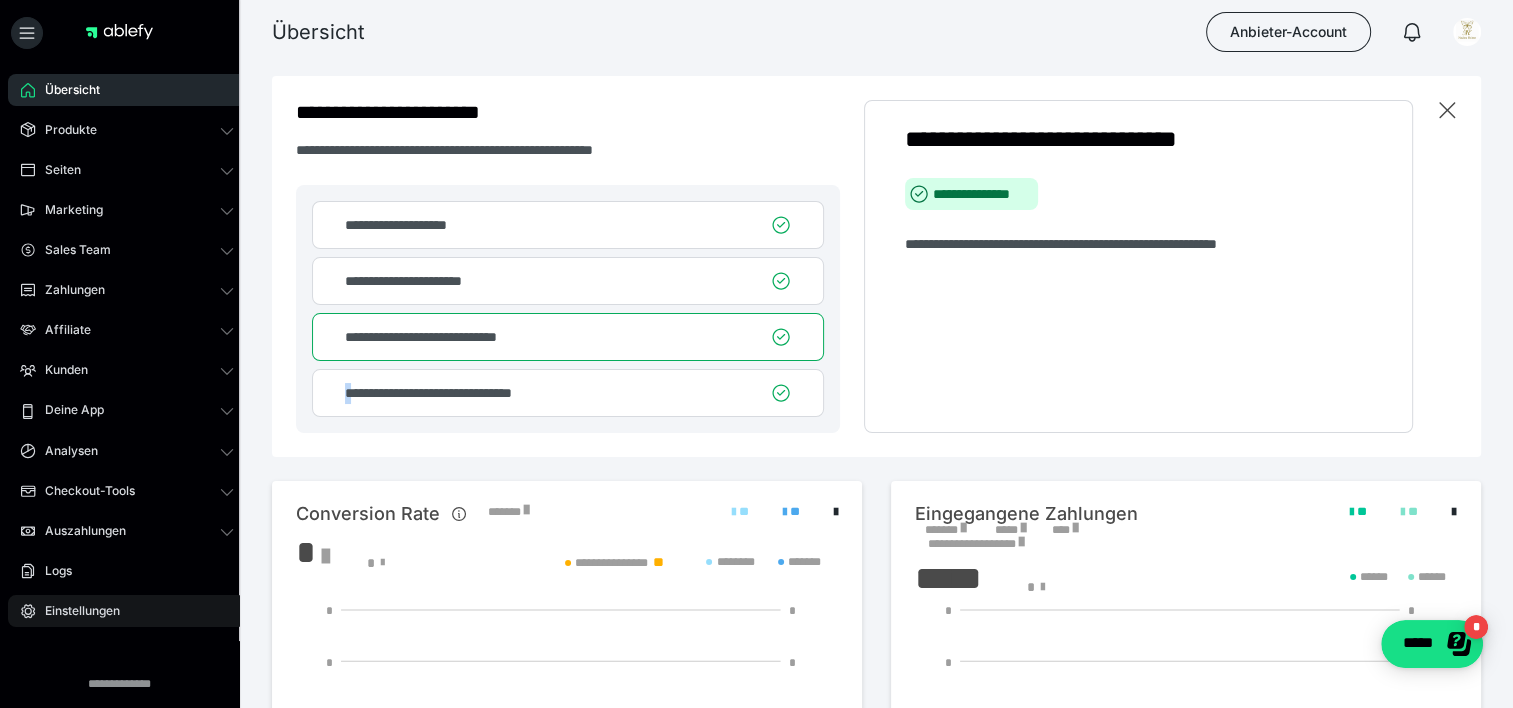 click on "Einstellungen" at bounding box center (75, 611) 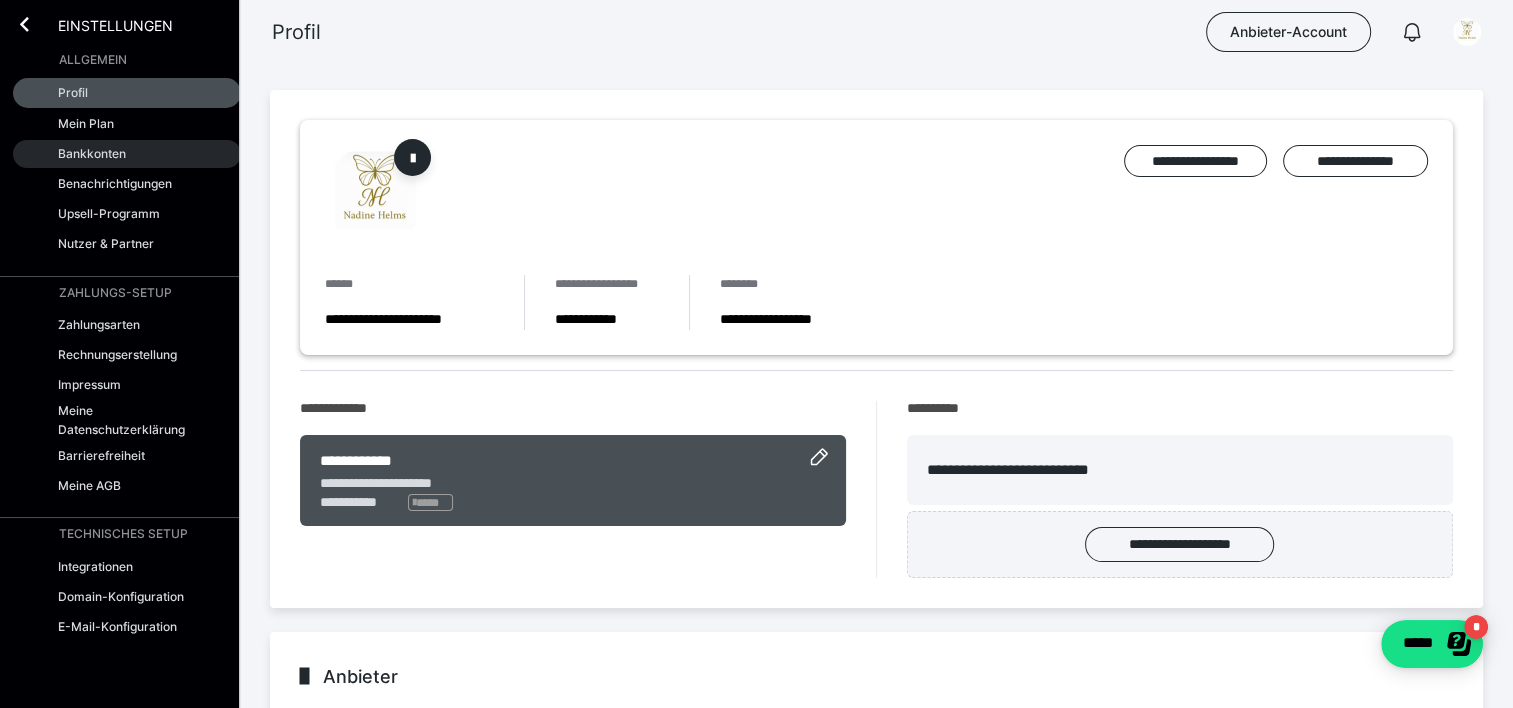 click on "Bankkonten" at bounding box center (92, 153) 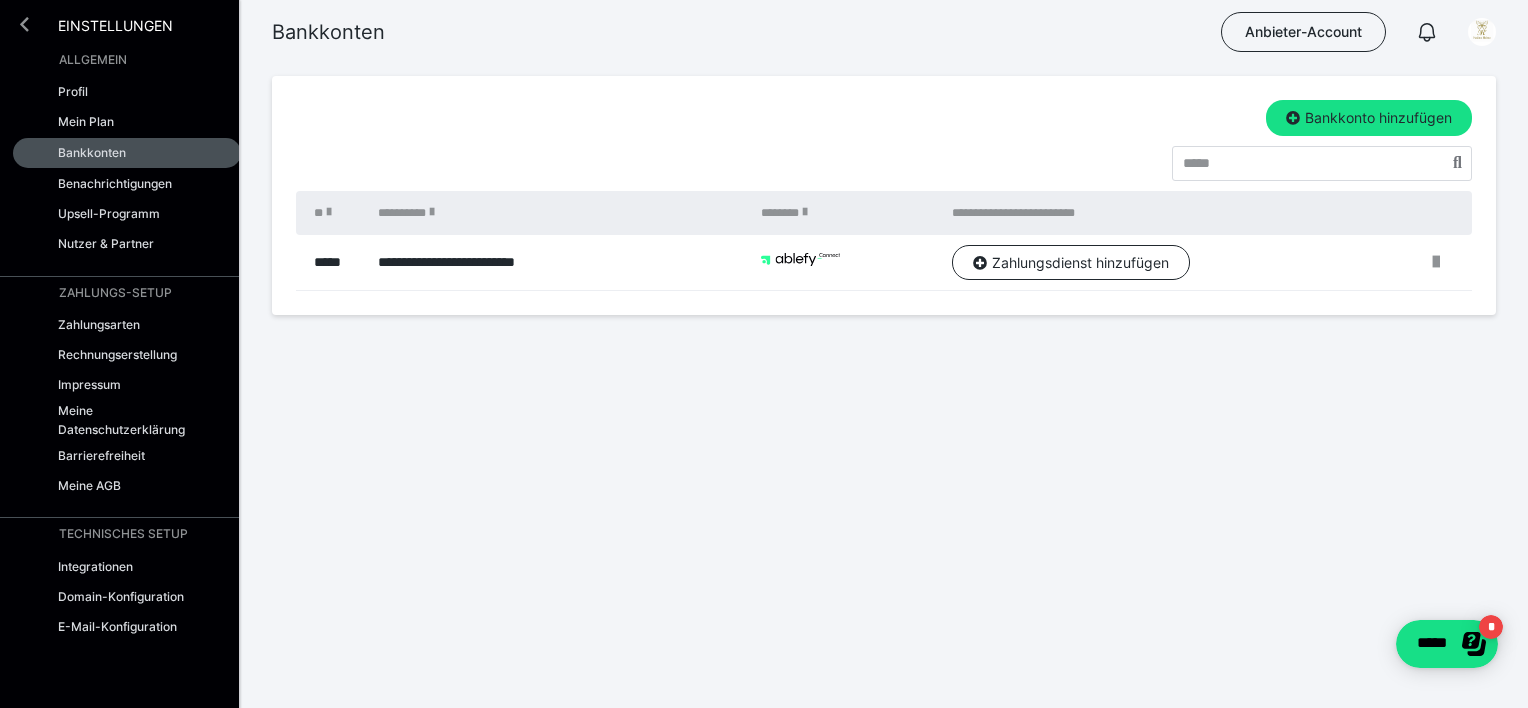 click at bounding box center [24, 24] 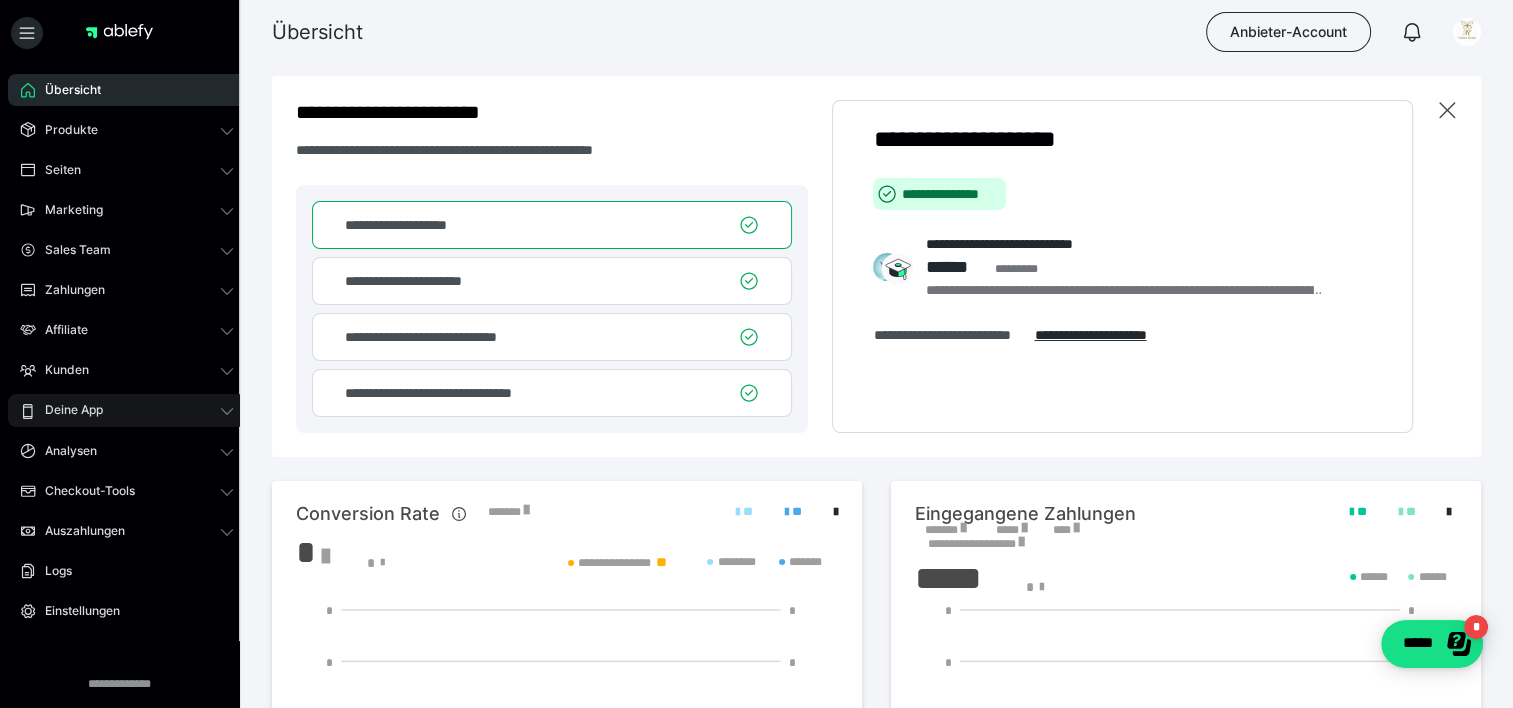click 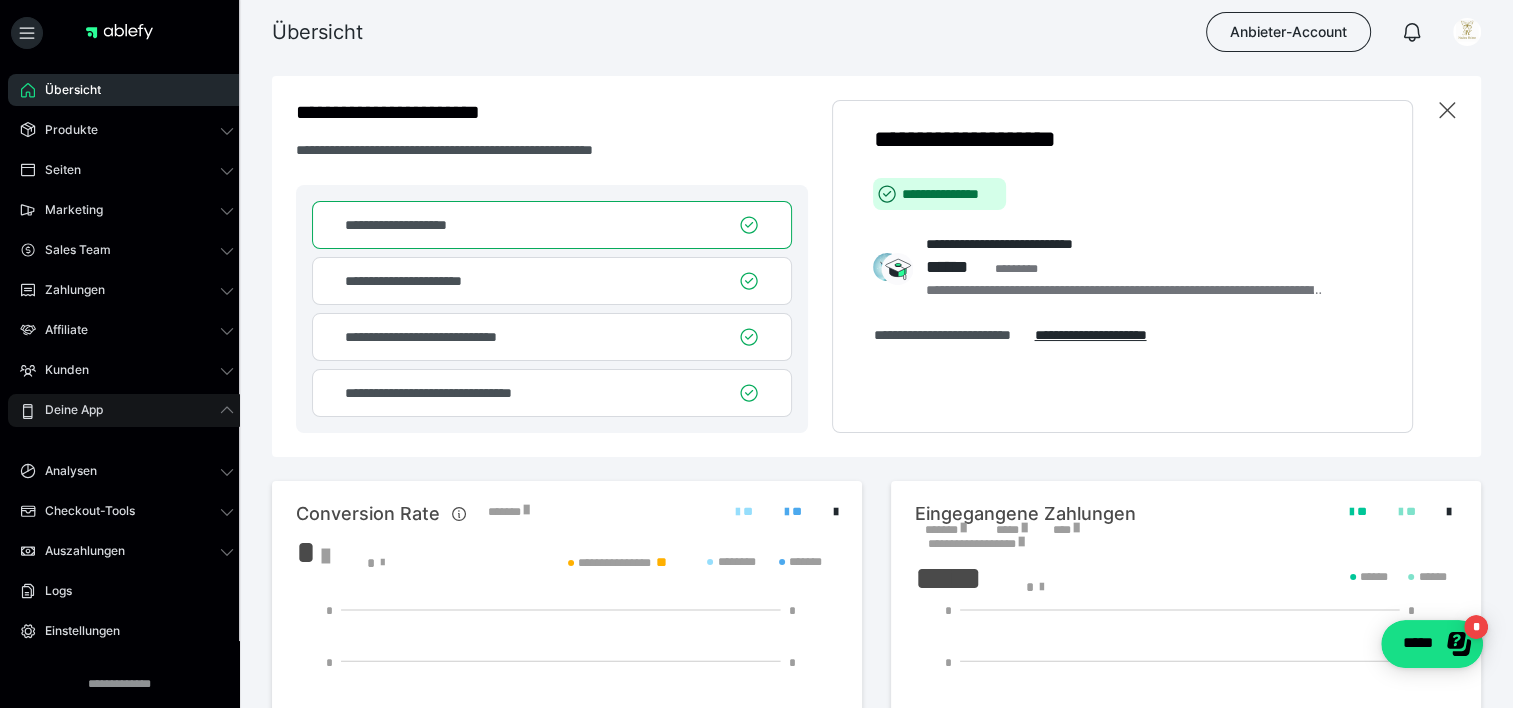 click 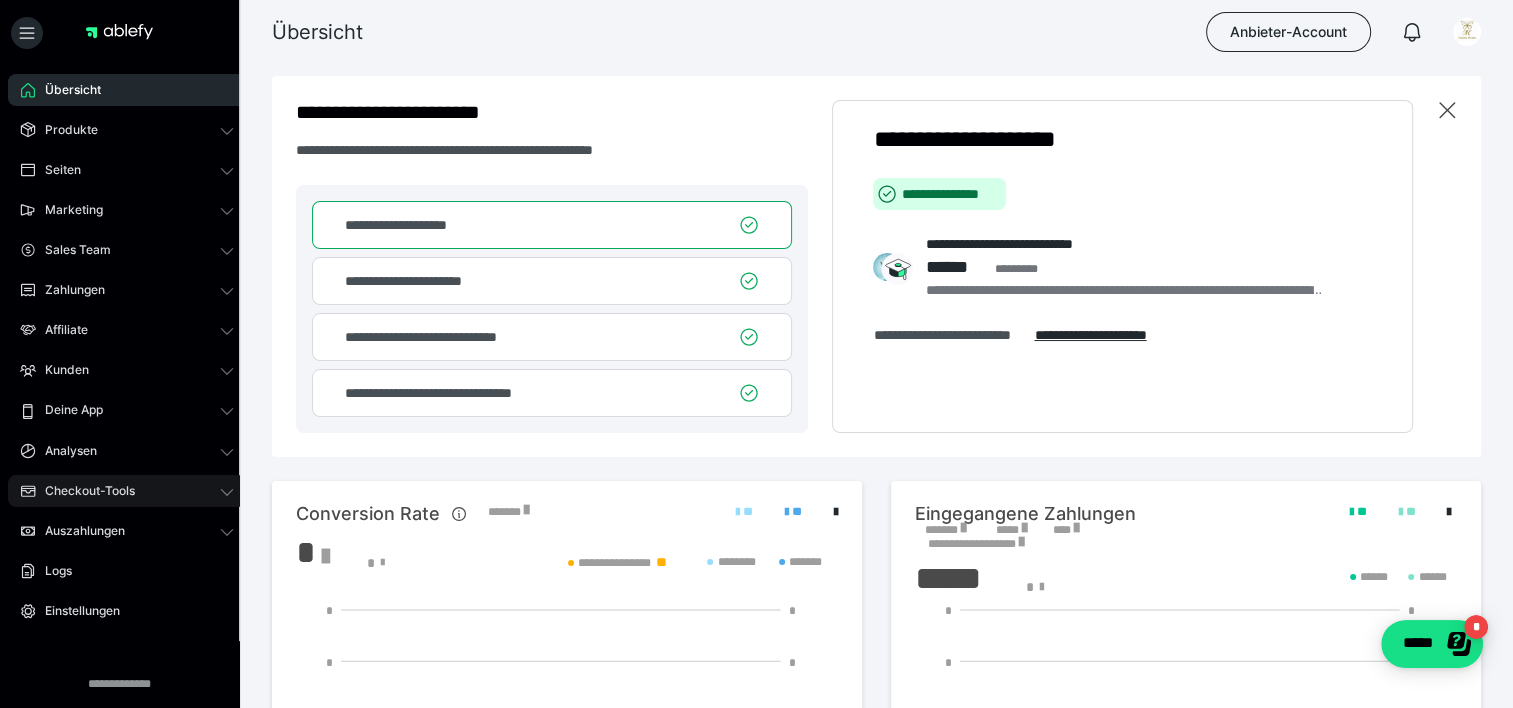 click on "Checkout-Tools" at bounding box center [127, 491] 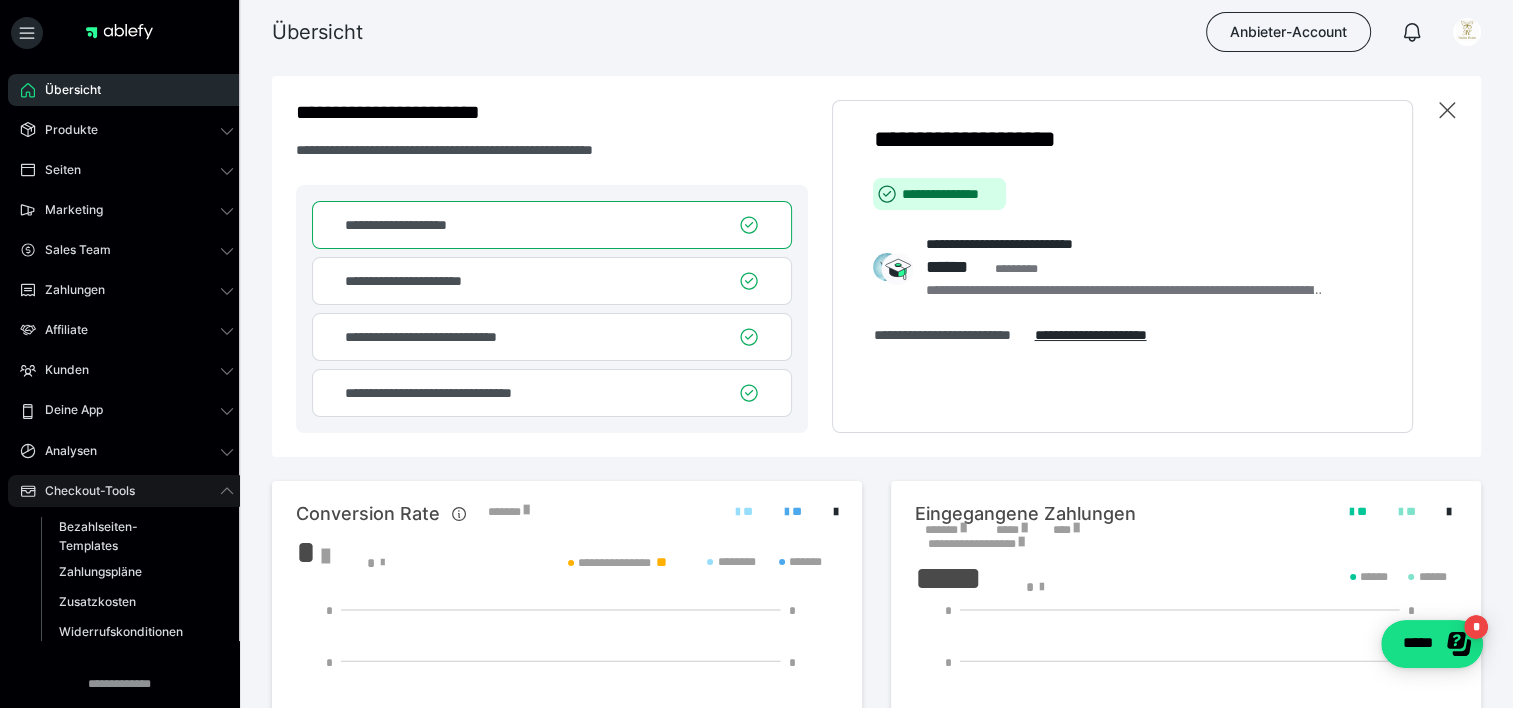 click on "Checkout-Tools" at bounding box center [127, 491] 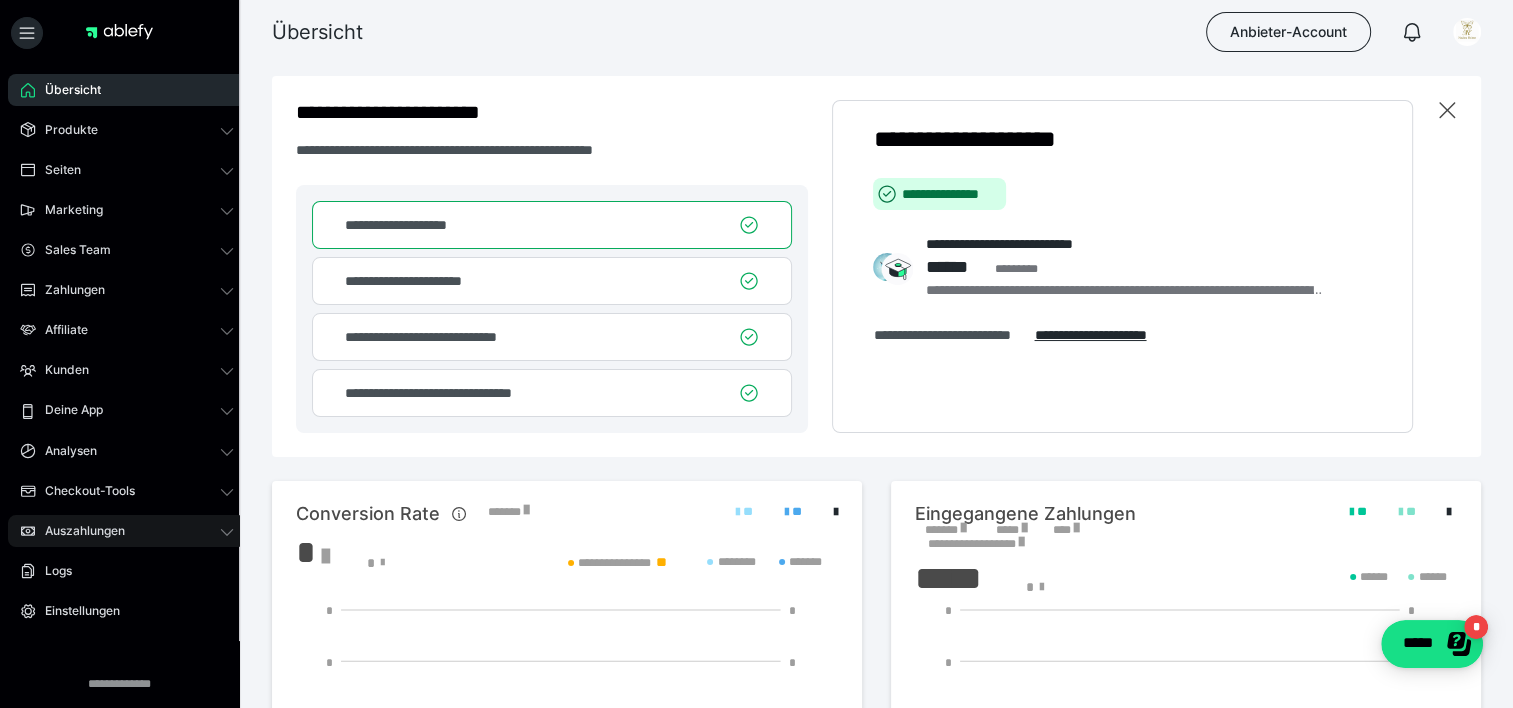 click 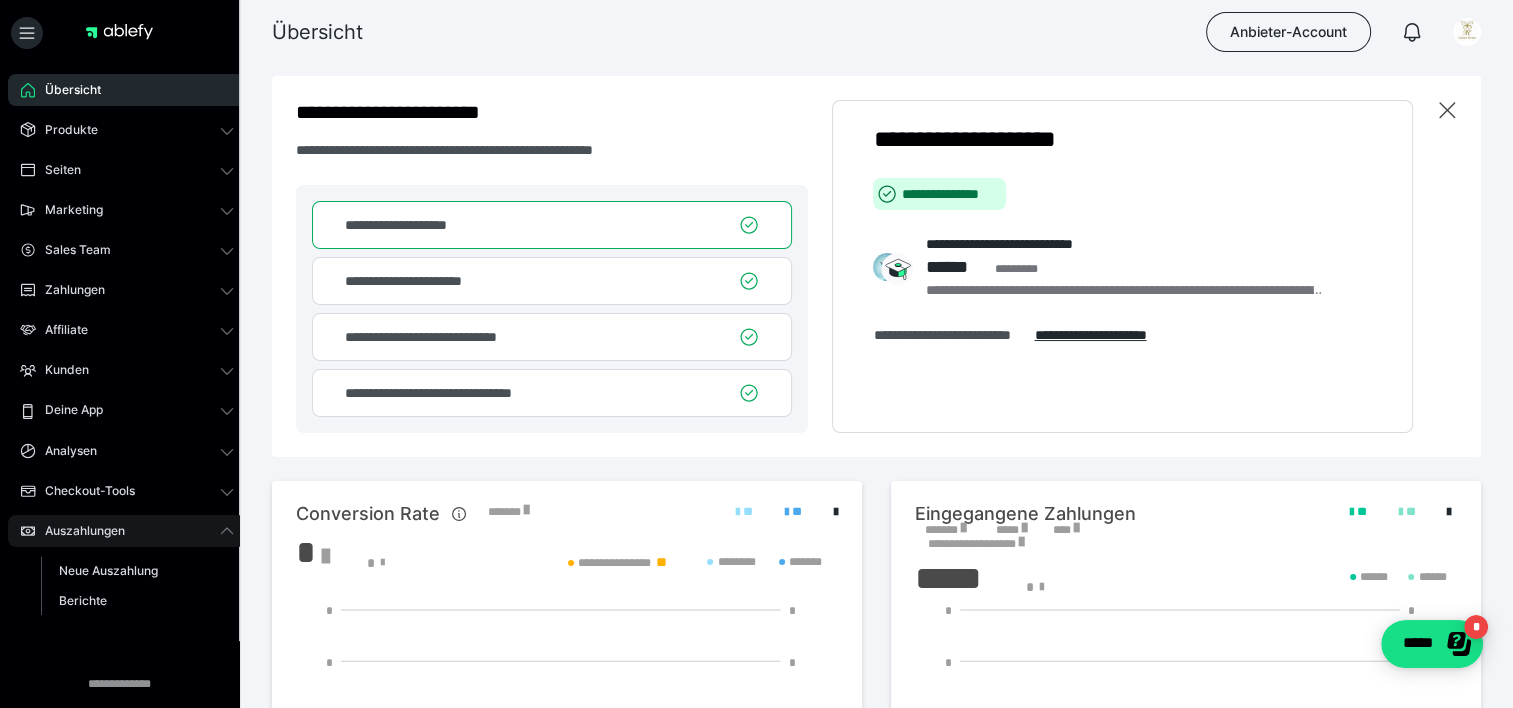 click 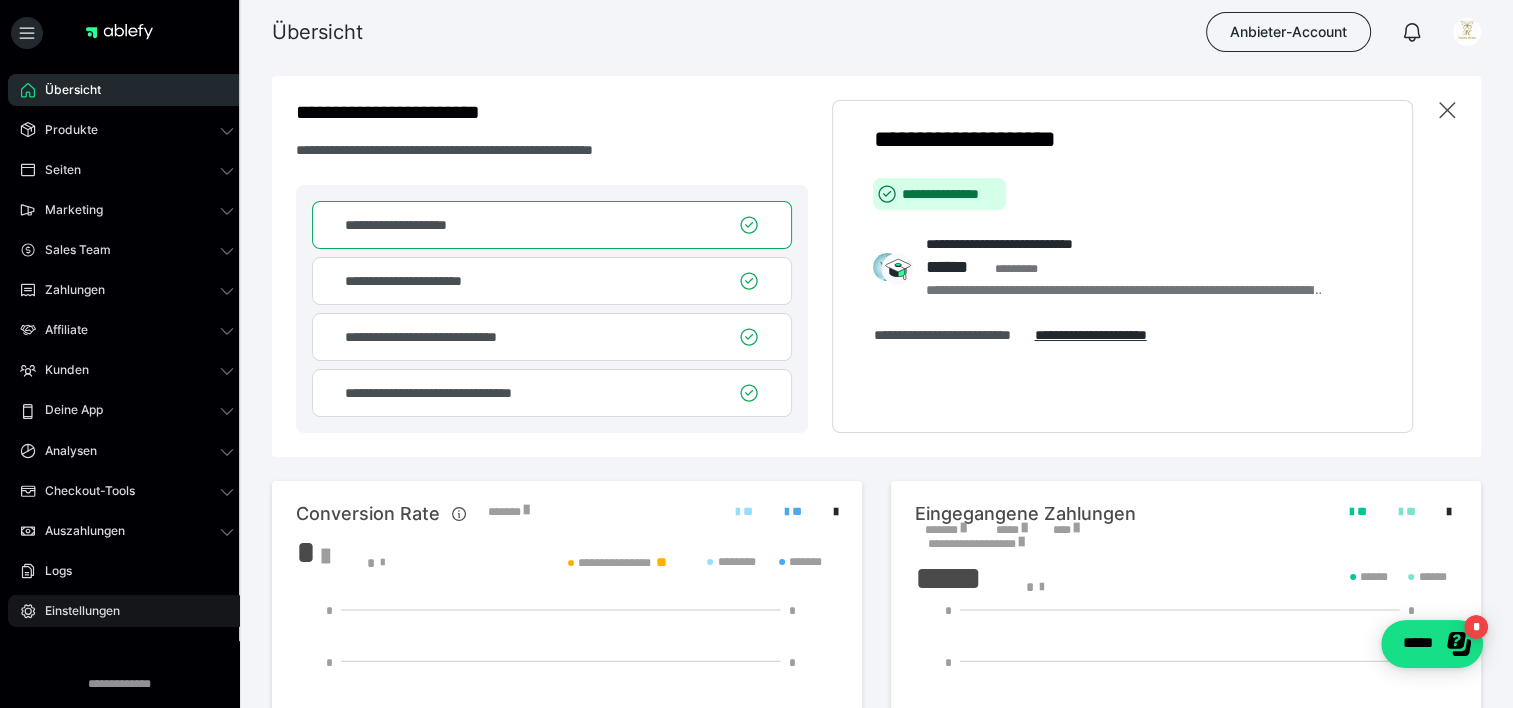 click on "Einstellungen" at bounding box center (127, 611) 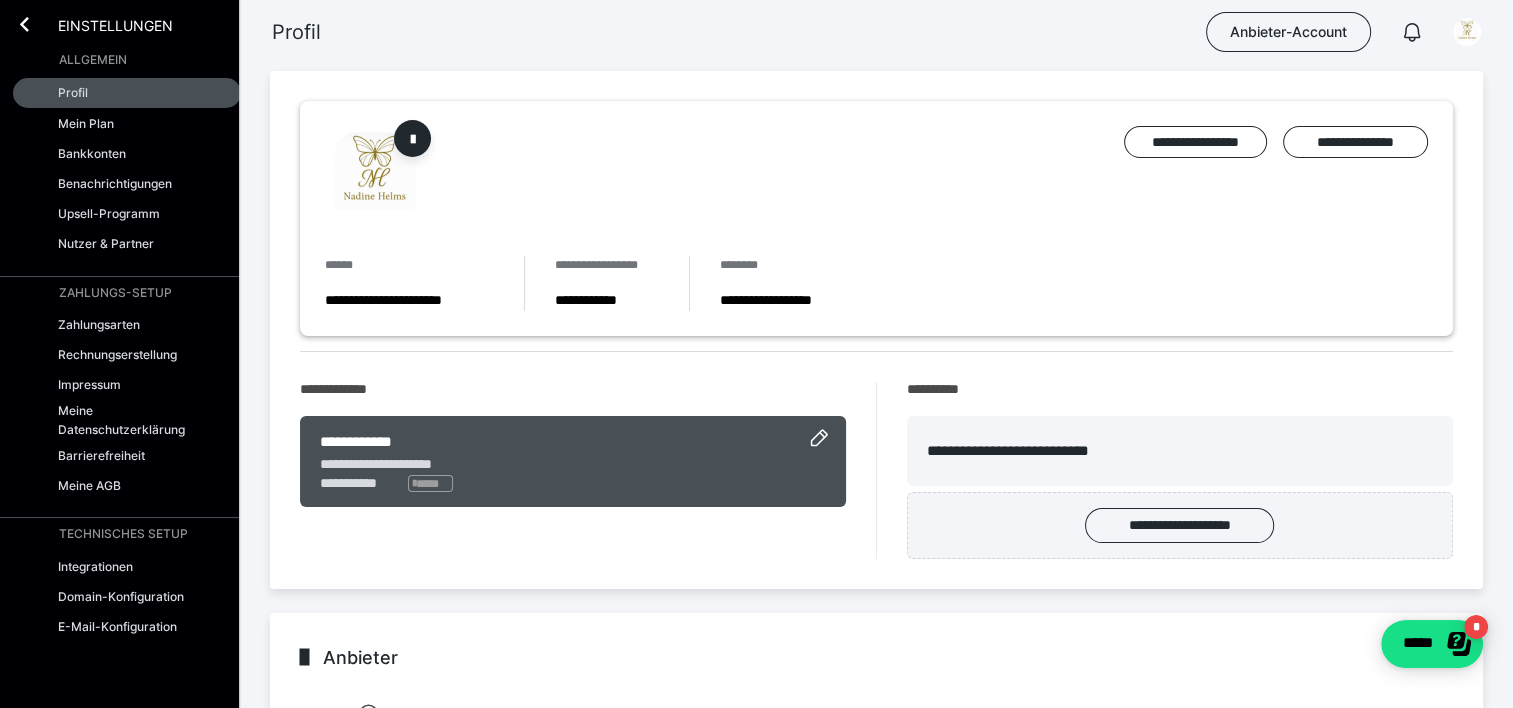 scroll, scrollTop: 0, scrollLeft: 0, axis: both 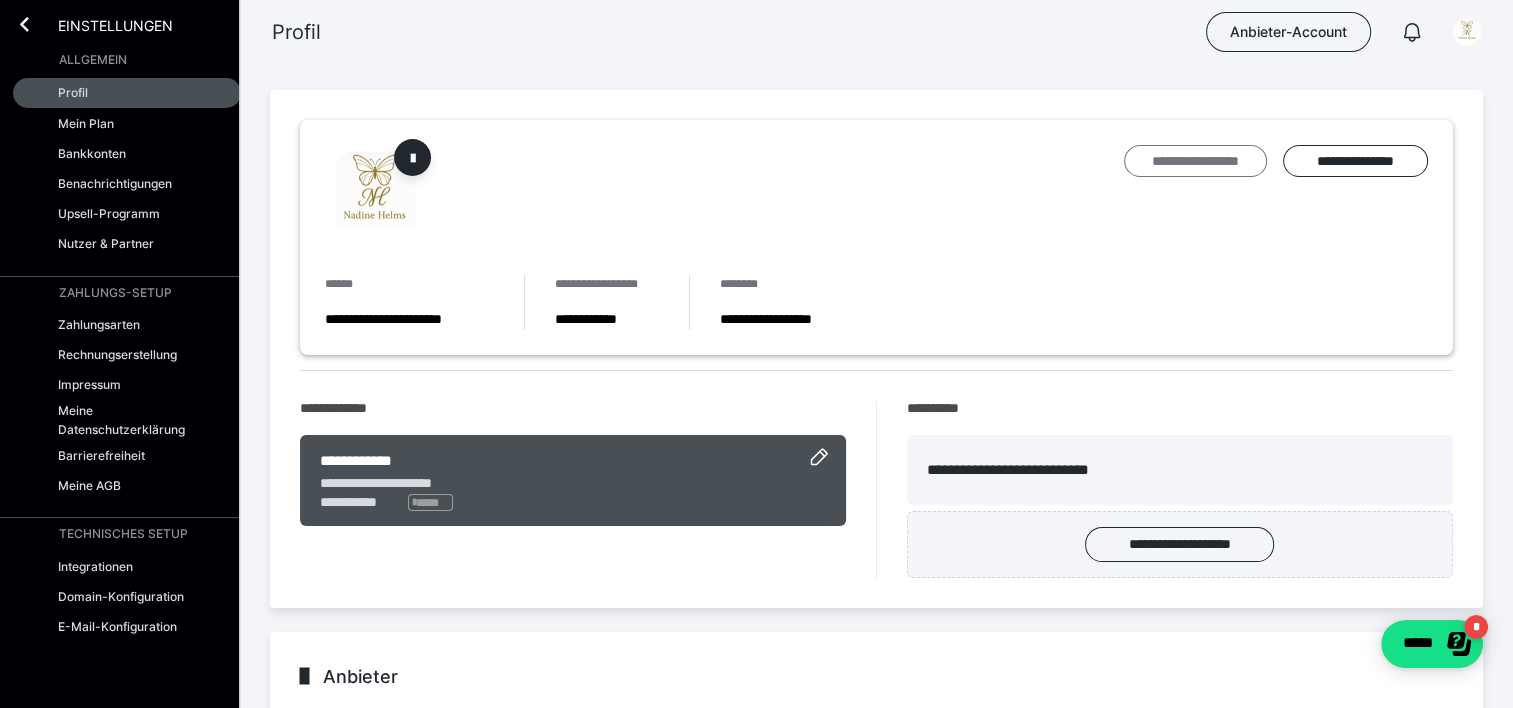 click on "**********" at bounding box center (1195, 161) 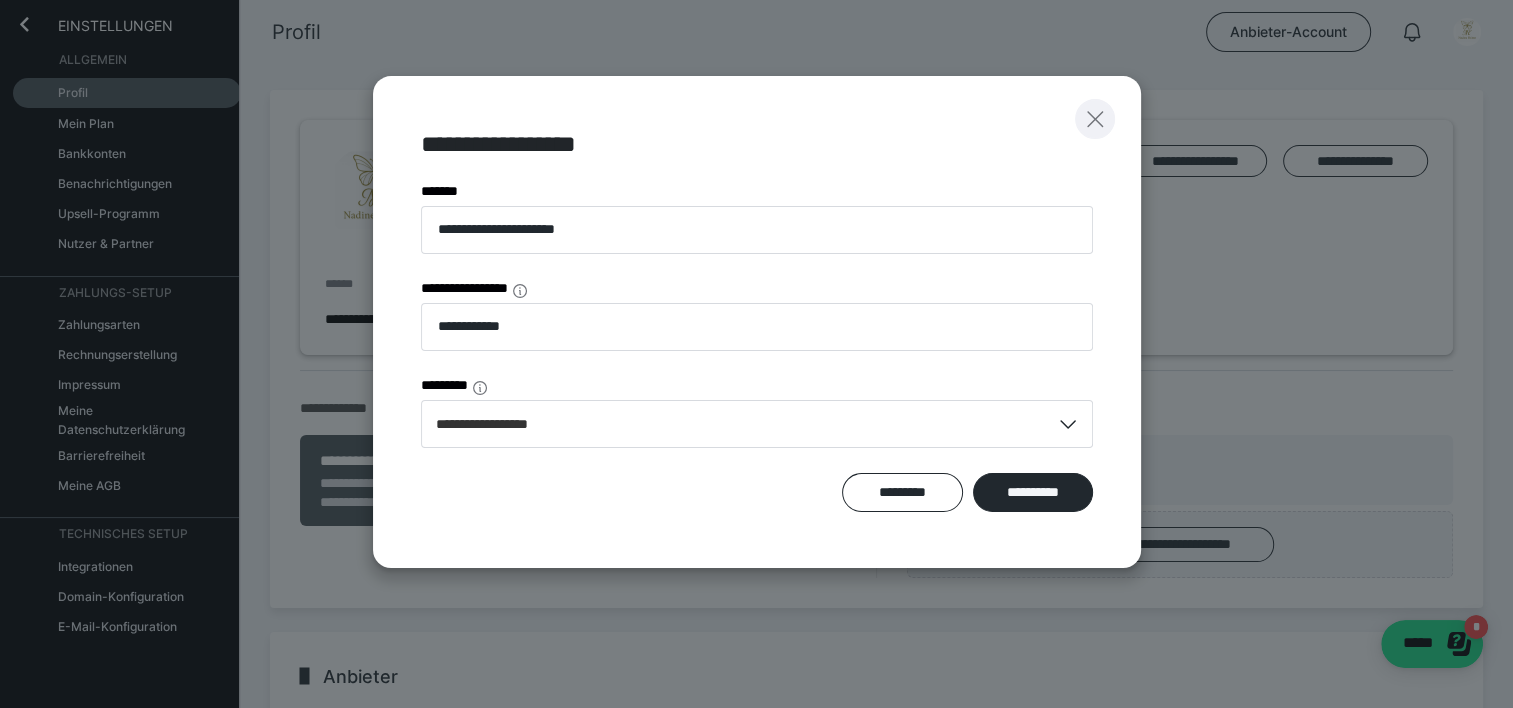 drag, startPoint x: 1090, startPoint y: 118, endPoint x: 1155, endPoint y: 108, distance: 65.76473 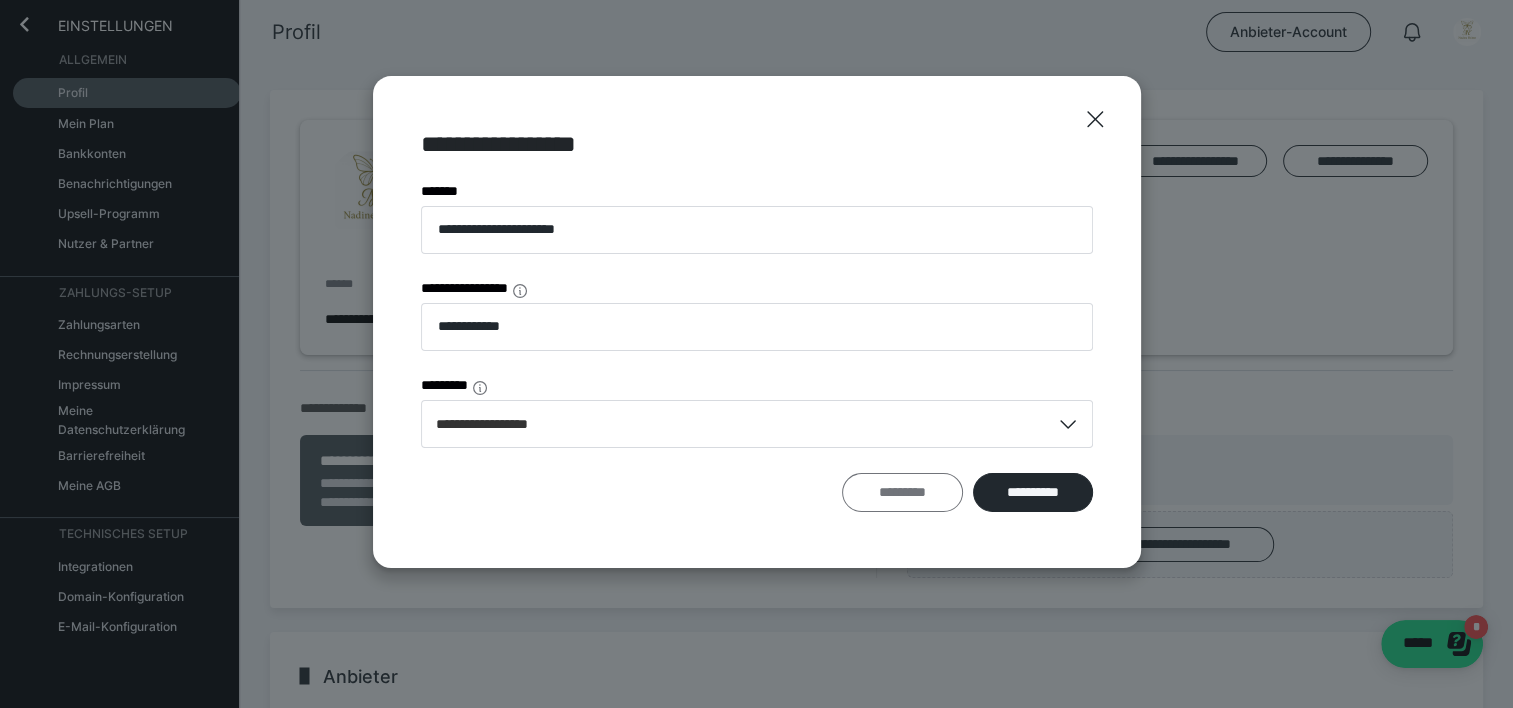 click on "*********" at bounding box center (902, 493) 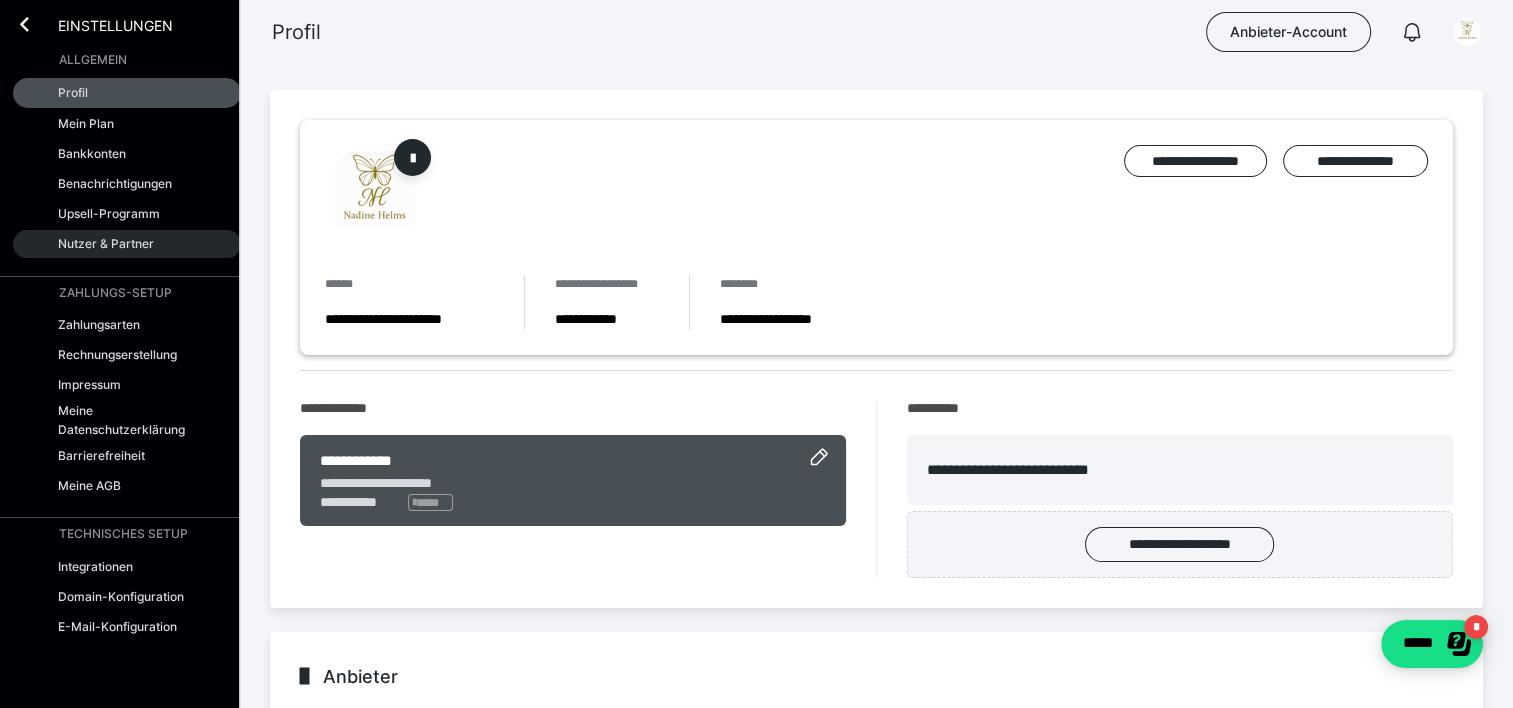 click on "Nutzer & Partner" at bounding box center [127, 244] 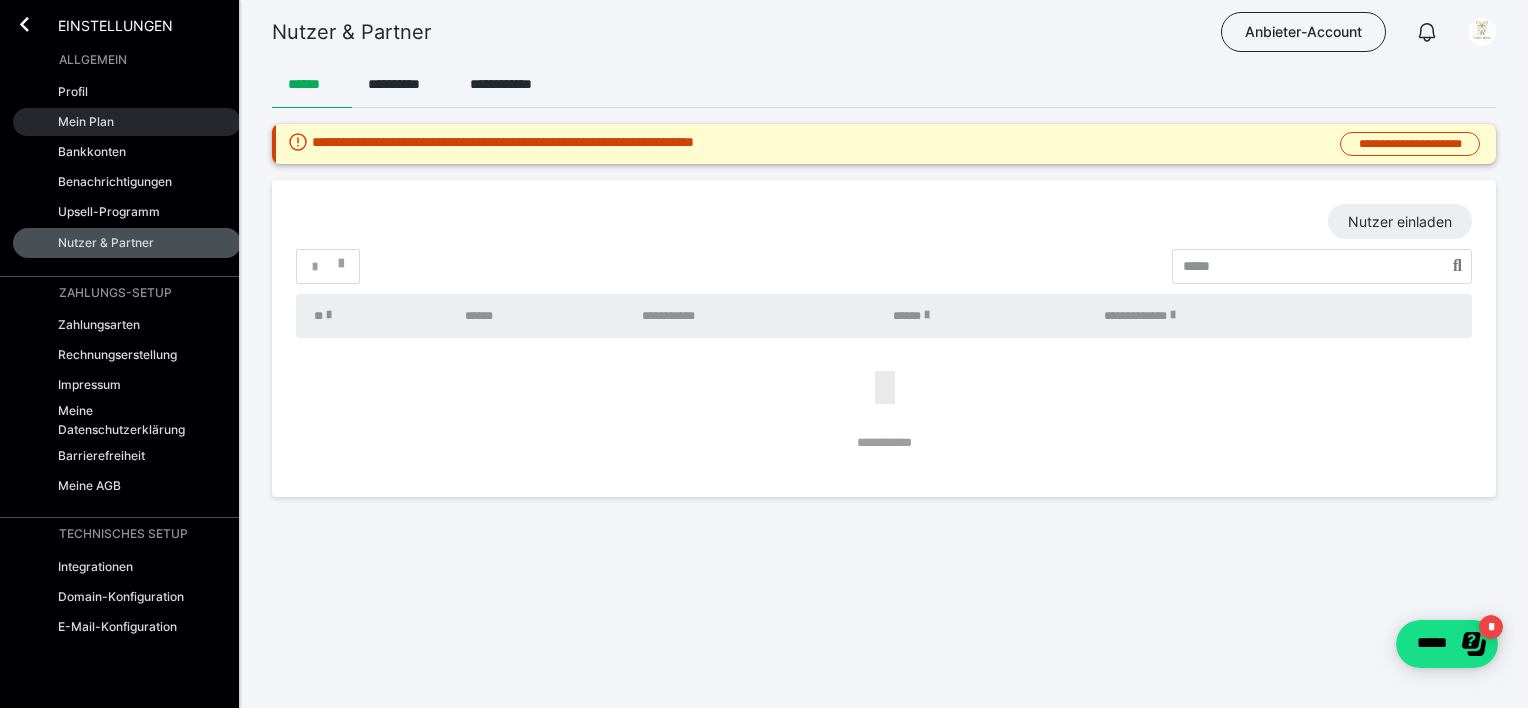 click on "Mein Plan" at bounding box center (127, 122) 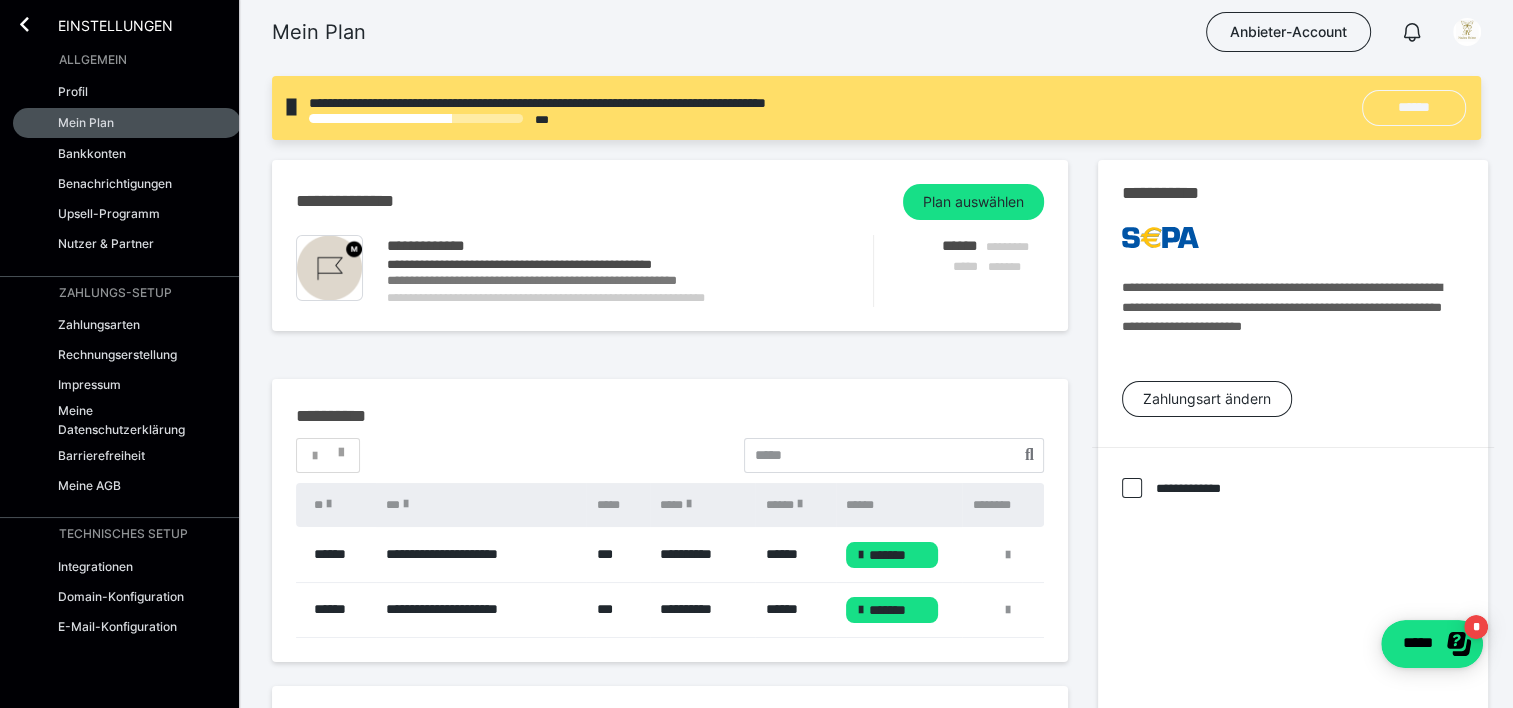 click on "******" at bounding box center (1414, 107) 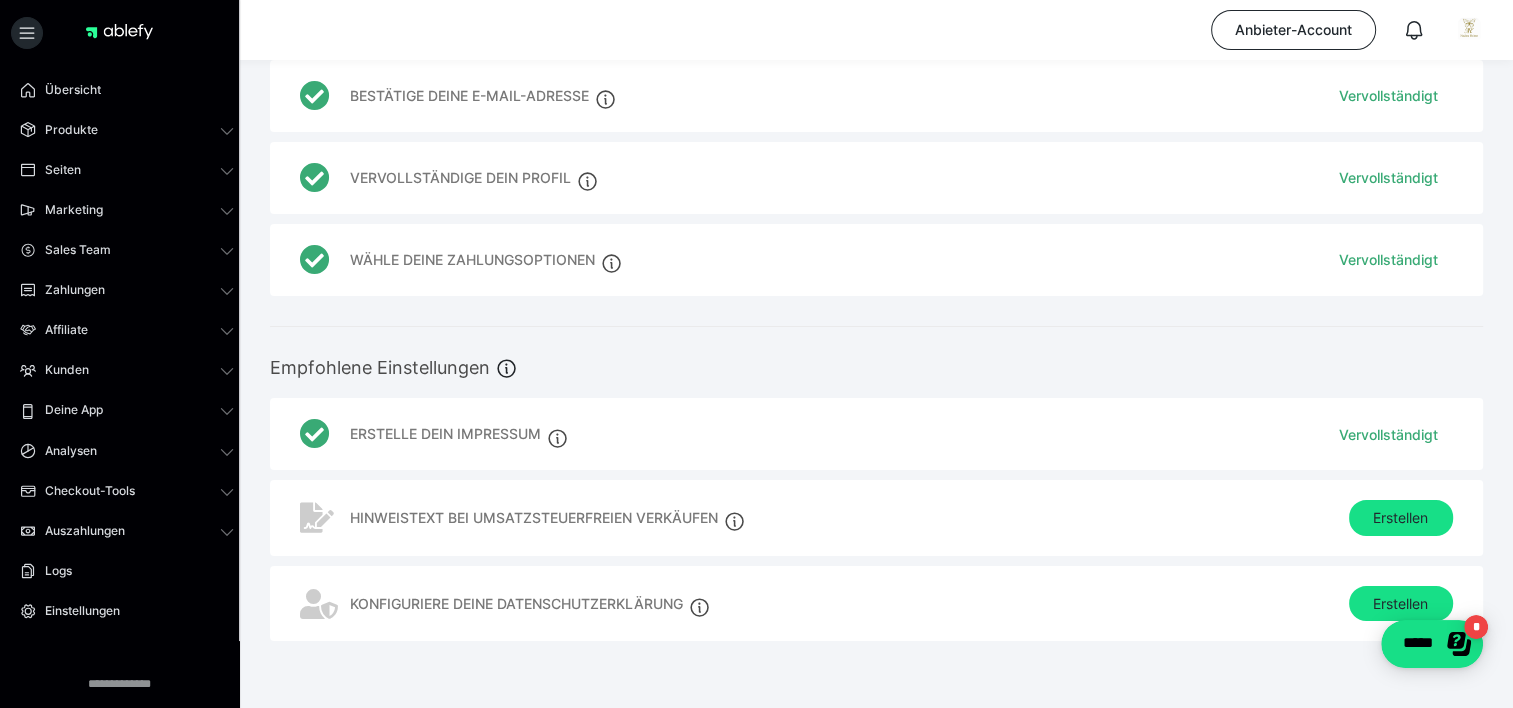 scroll, scrollTop: 209, scrollLeft: 0, axis: vertical 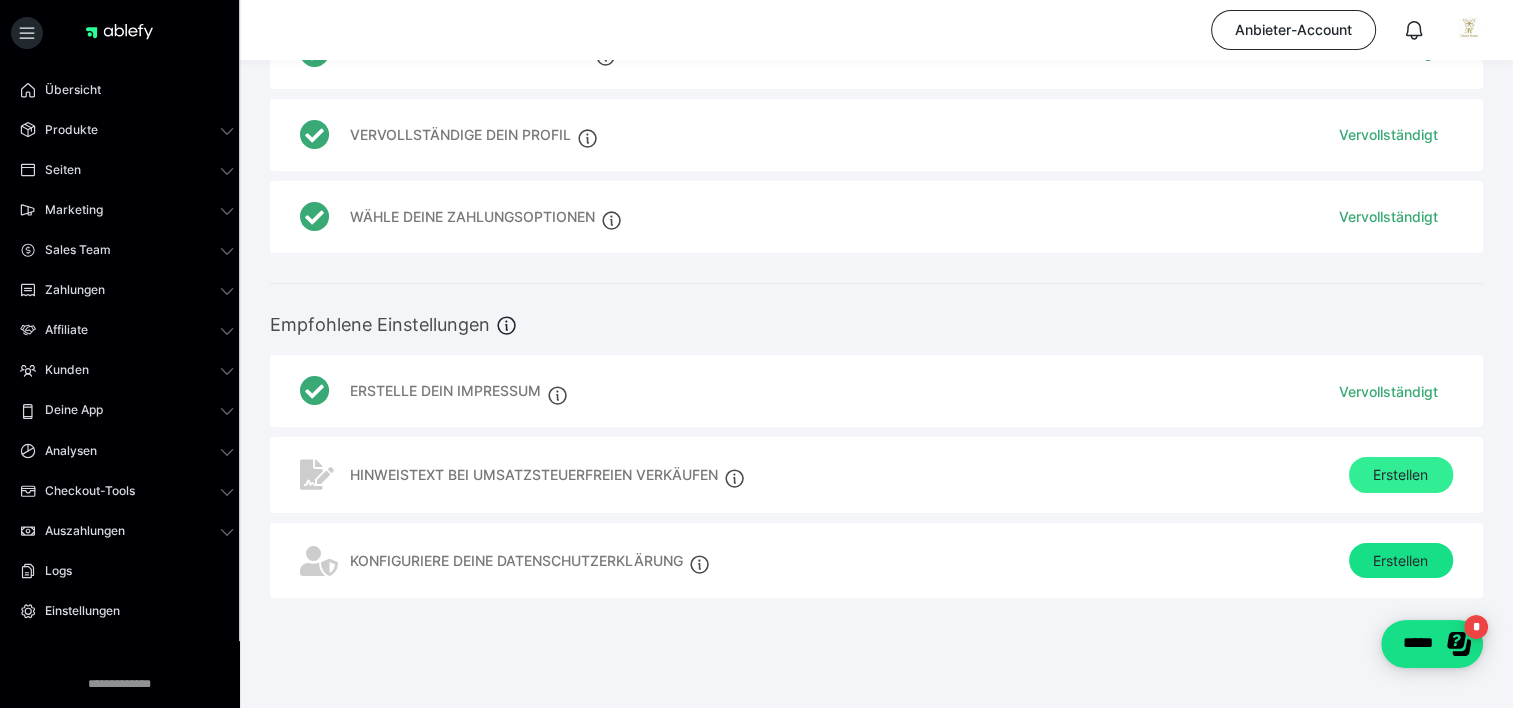 click on "Erstellen" at bounding box center [1401, 475] 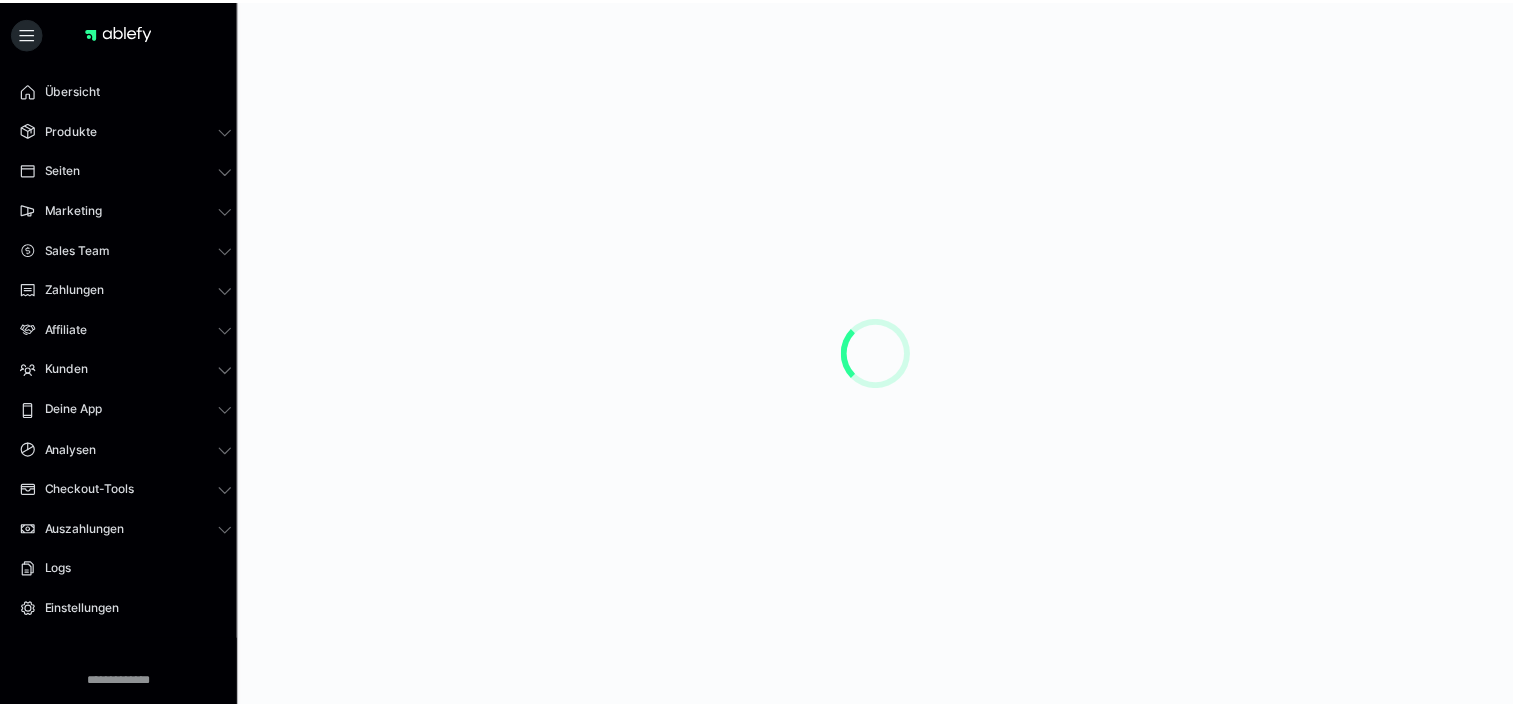scroll, scrollTop: 0, scrollLeft: 0, axis: both 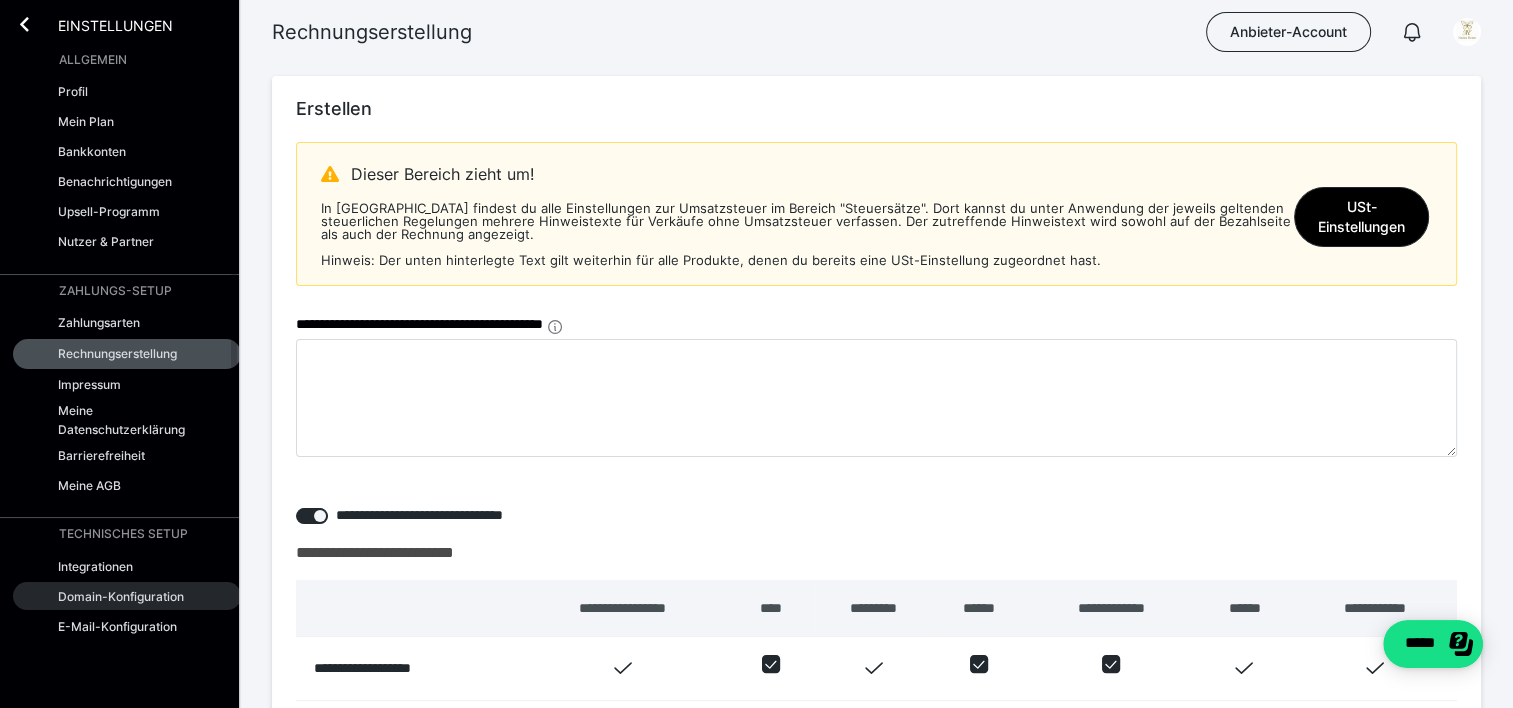 click on "Domain-Konfiguration" at bounding box center [121, 596] 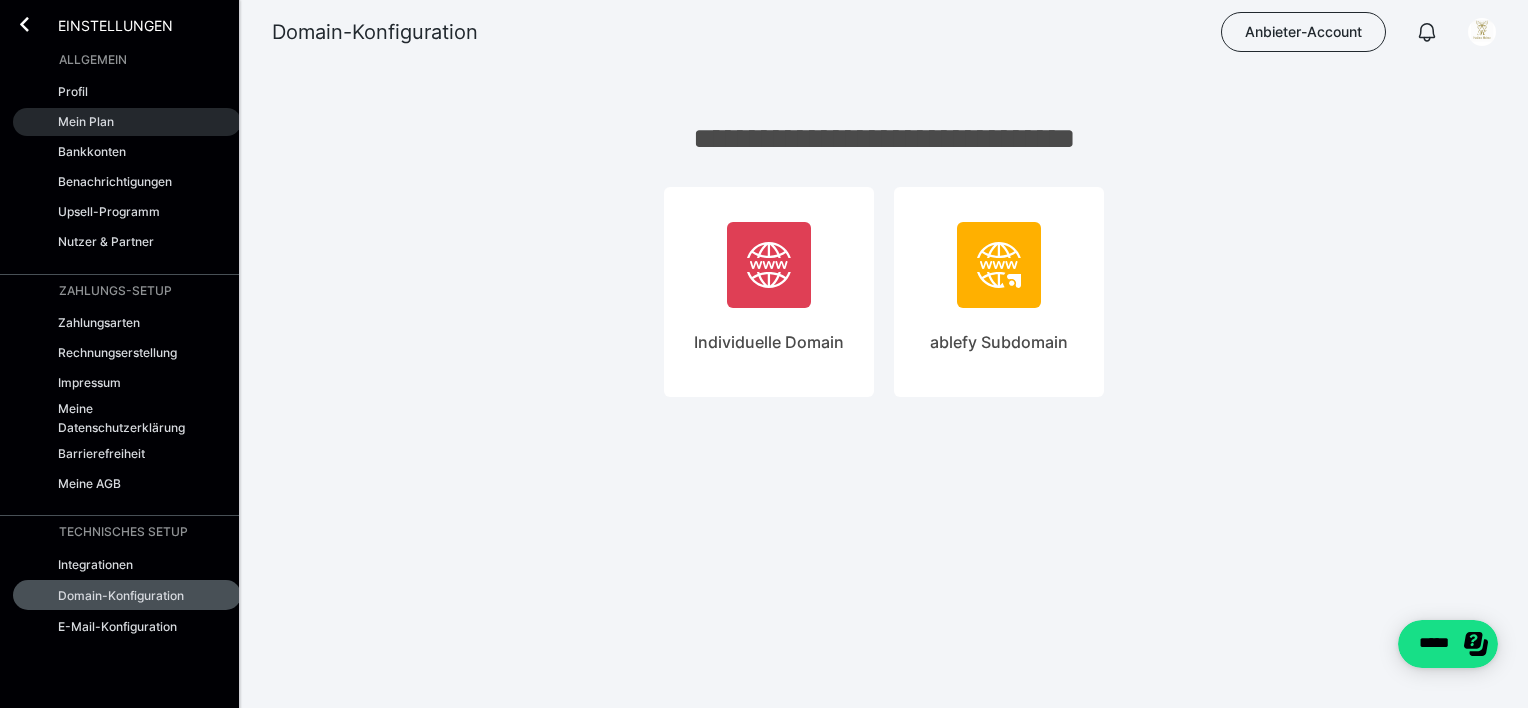 click on "Mein Plan" at bounding box center (127, 122) 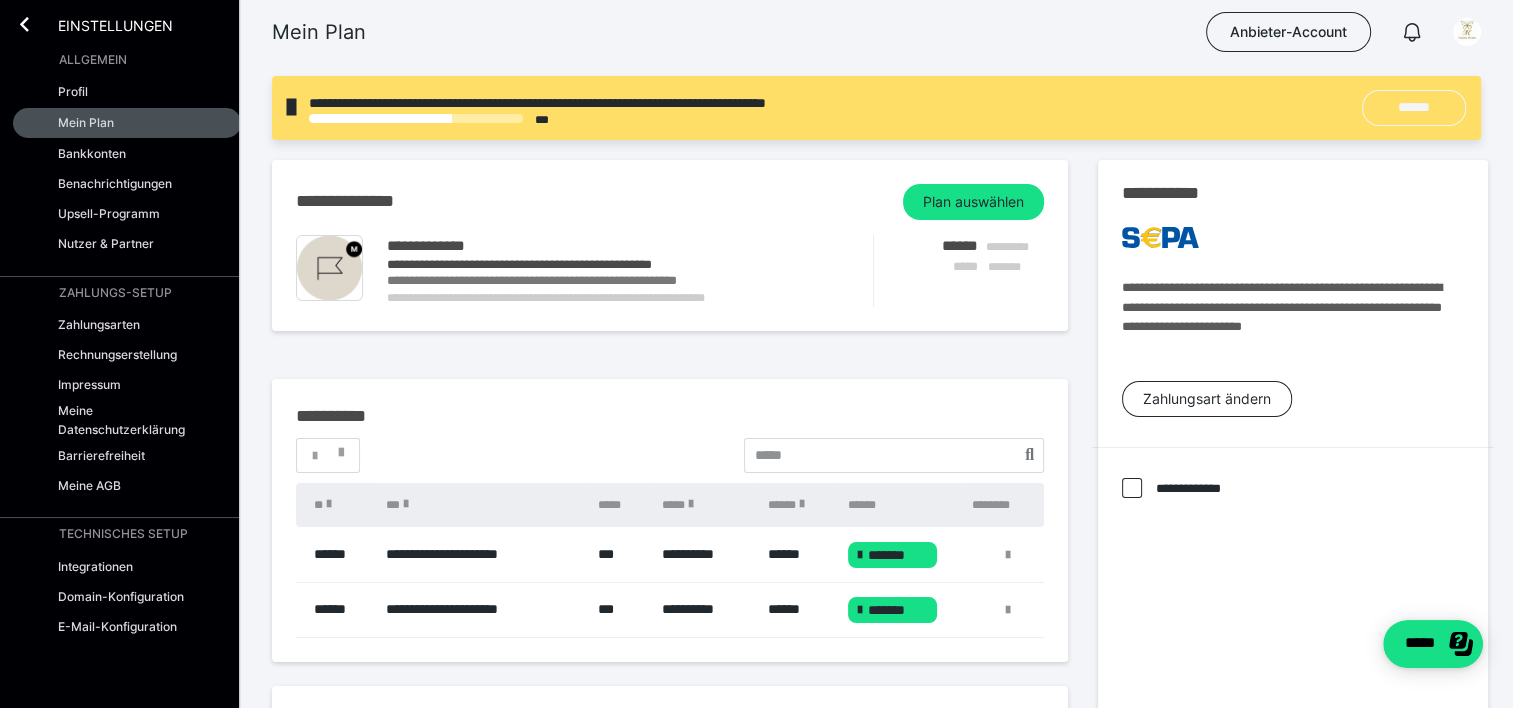 click on "******" at bounding box center (1414, 107) 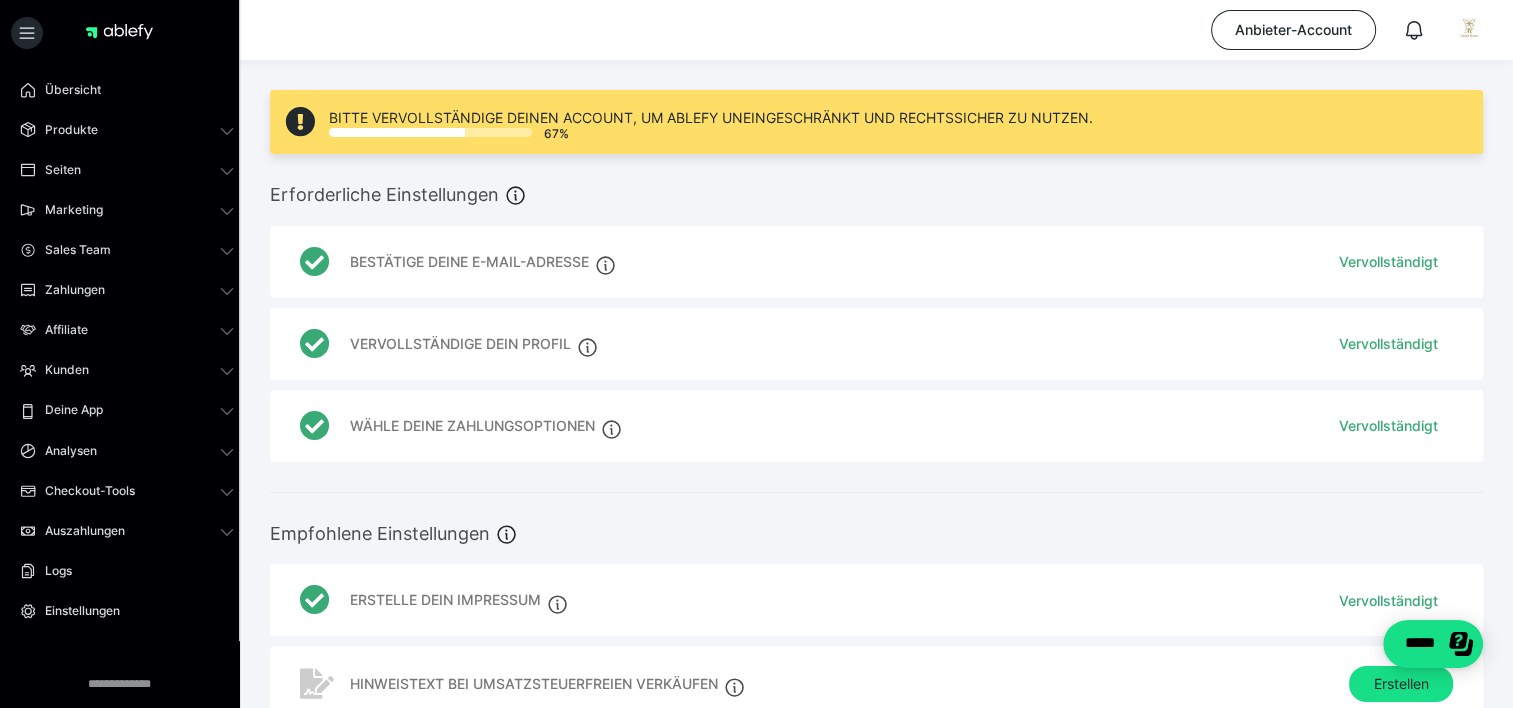 scroll, scrollTop: 209, scrollLeft: 0, axis: vertical 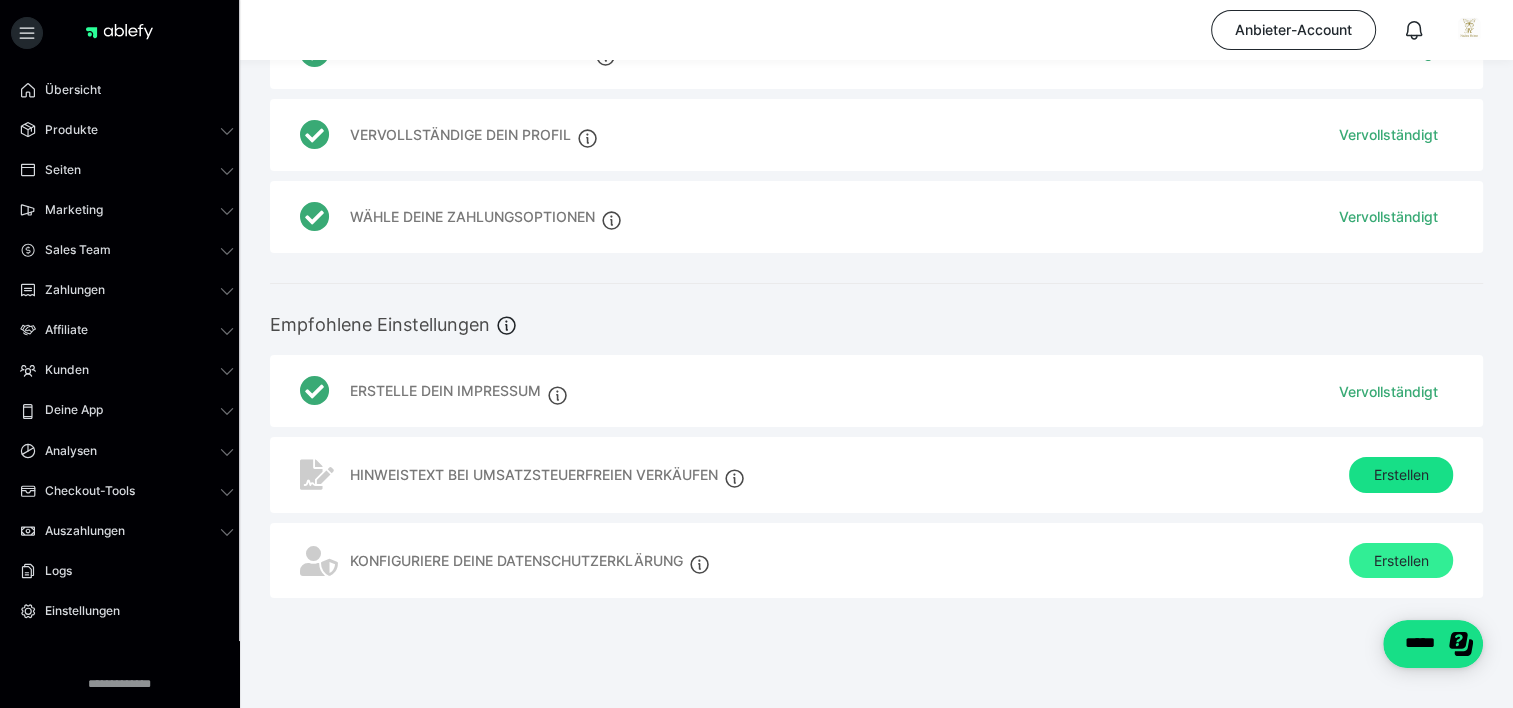 click on "Erstellen" at bounding box center [1401, 561] 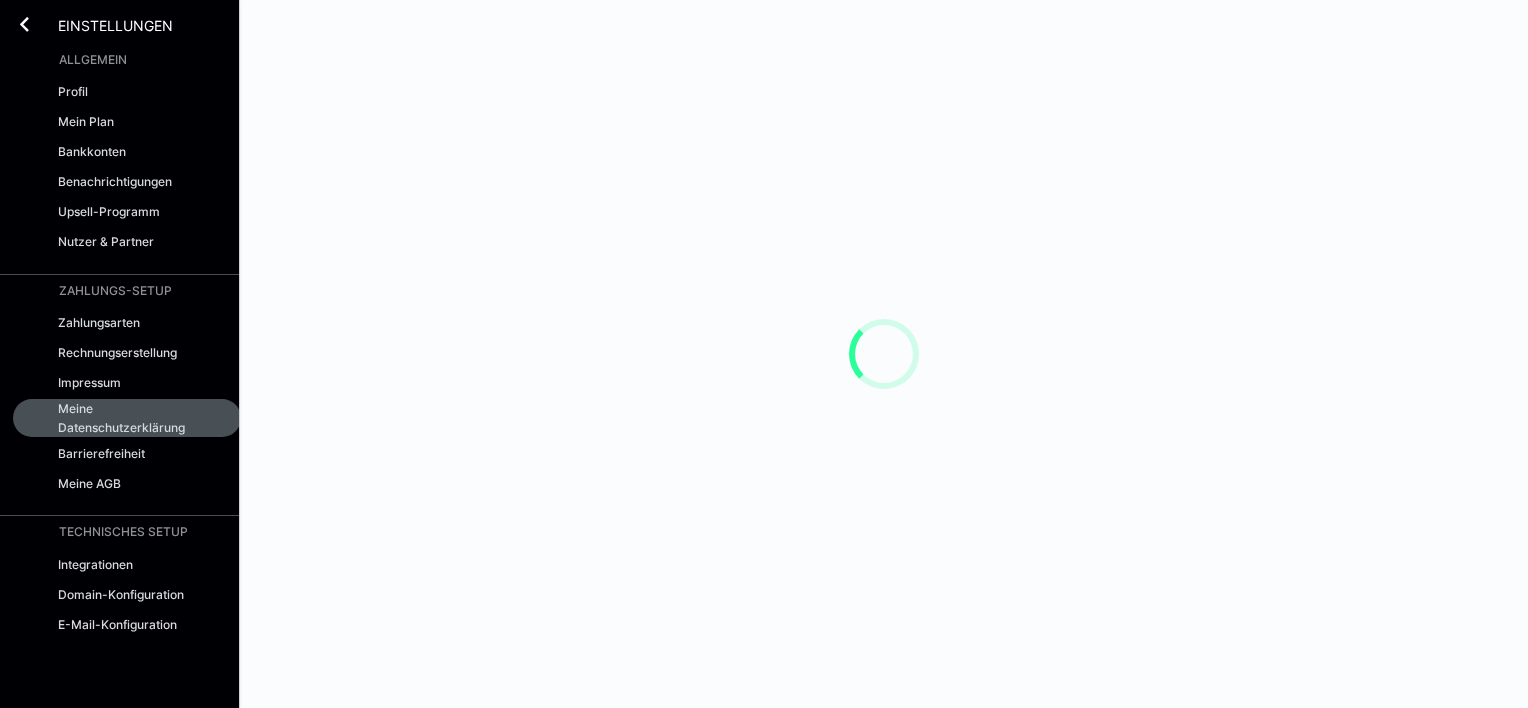 scroll, scrollTop: 0, scrollLeft: 0, axis: both 